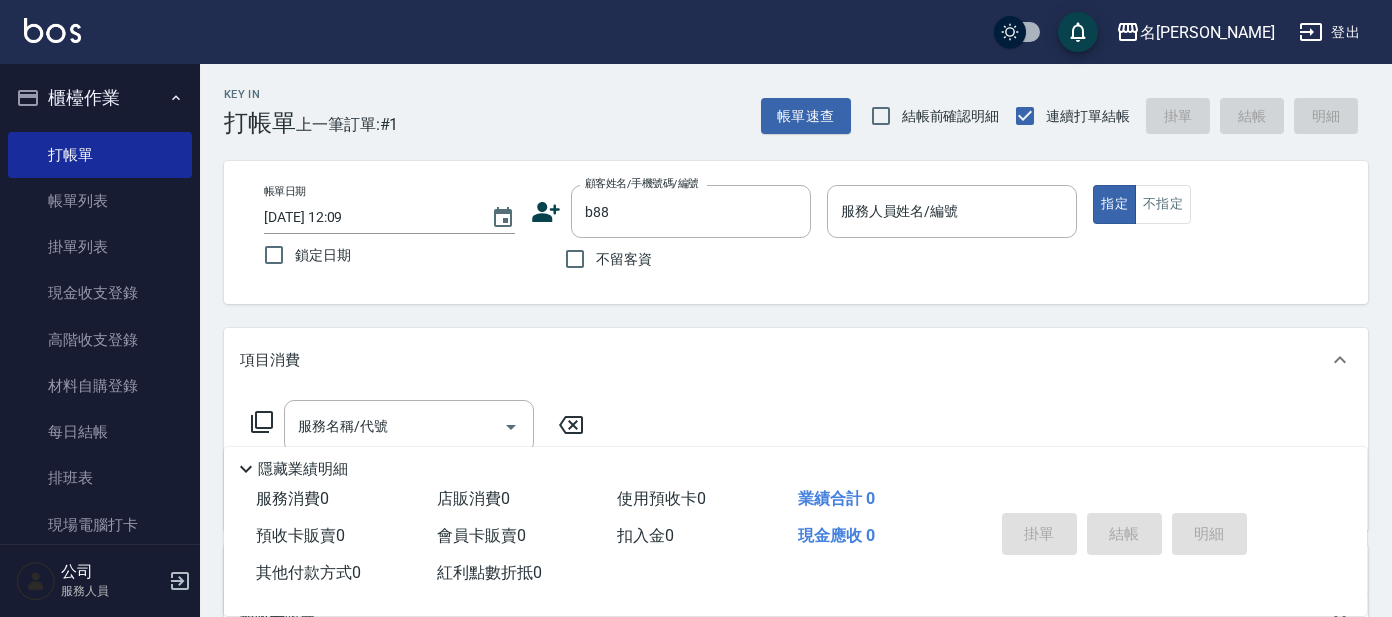 scroll, scrollTop: 0, scrollLeft: 0, axis: both 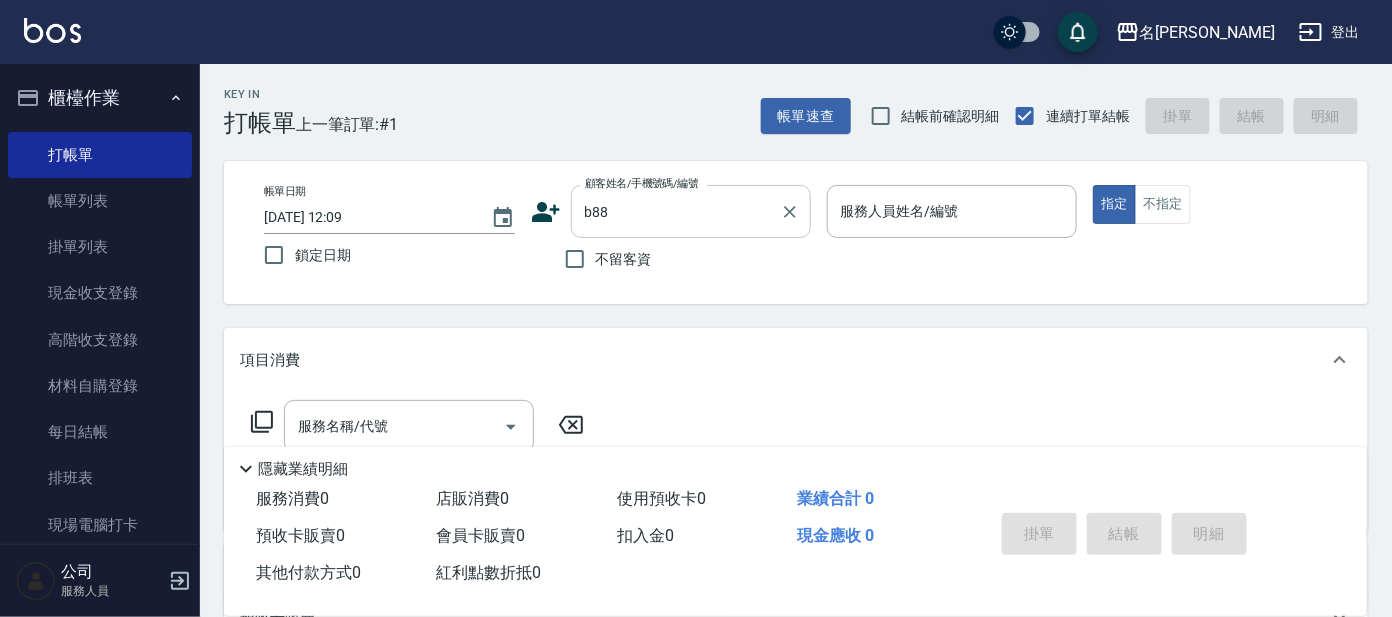 click on "b88" at bounding box center (676, 211) 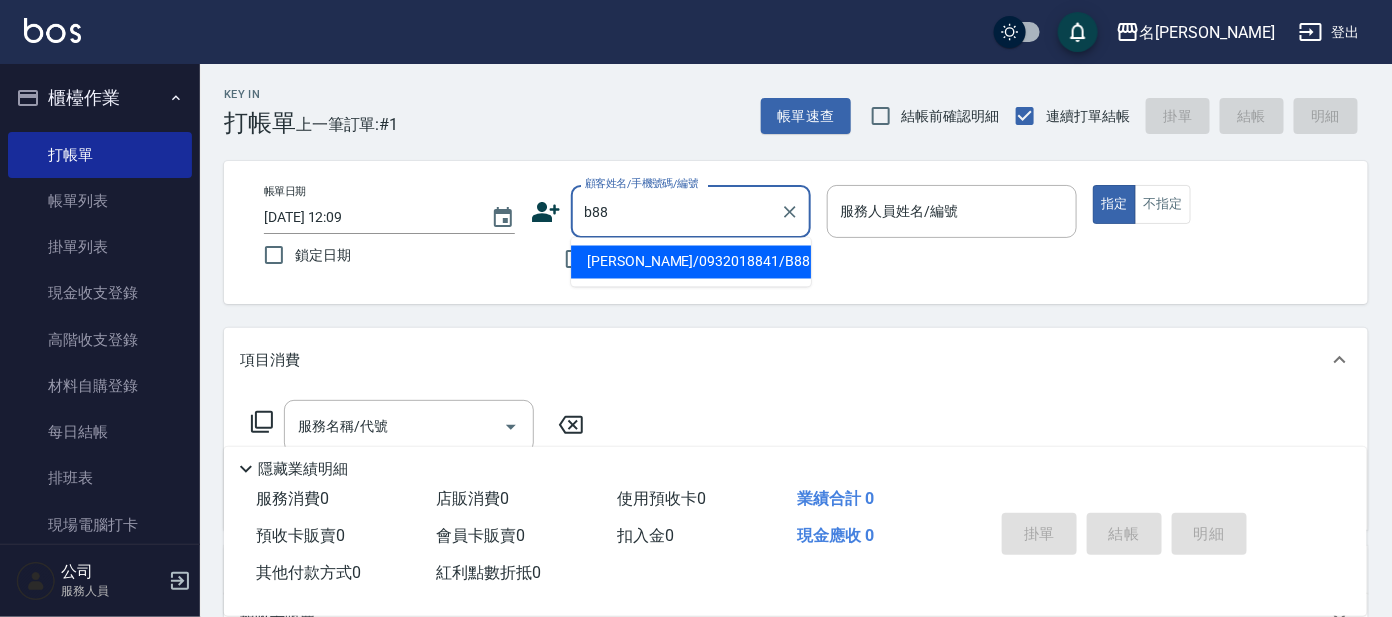 click on "[PERSON_NAME]/0932018841/B88" at bounding box center (691, 262) 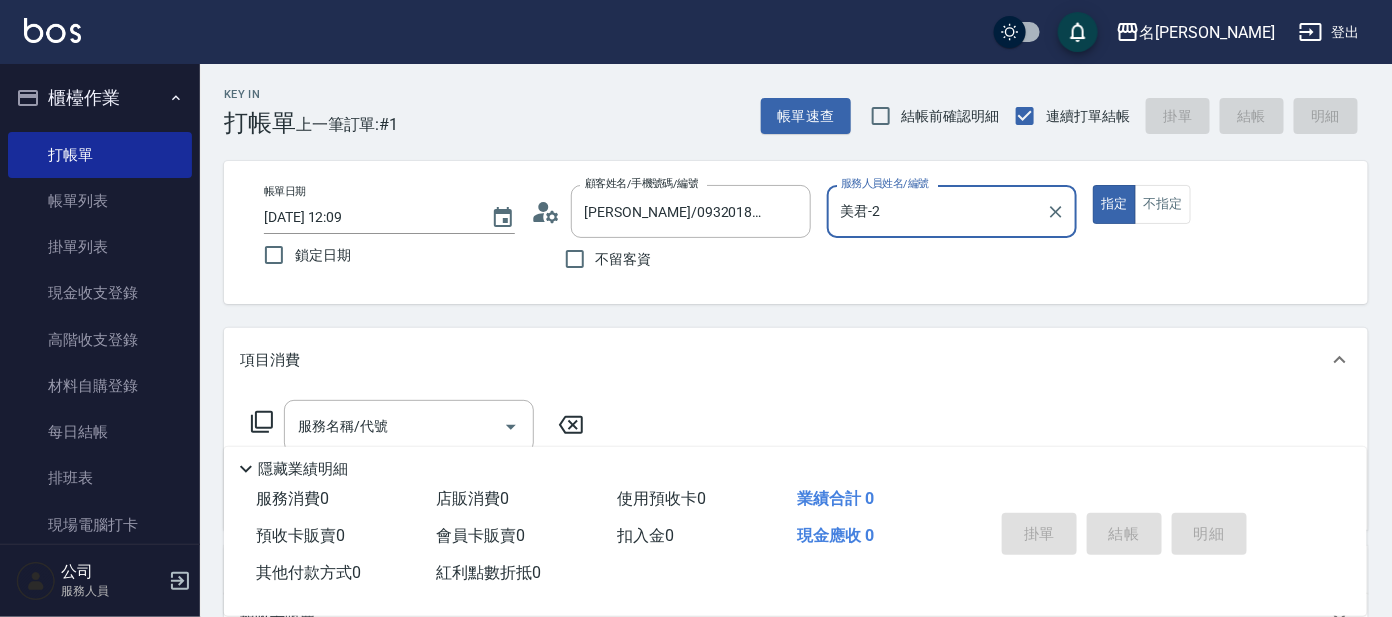 click on "服務人員姓名/編號" at bounding box center [885, 183] 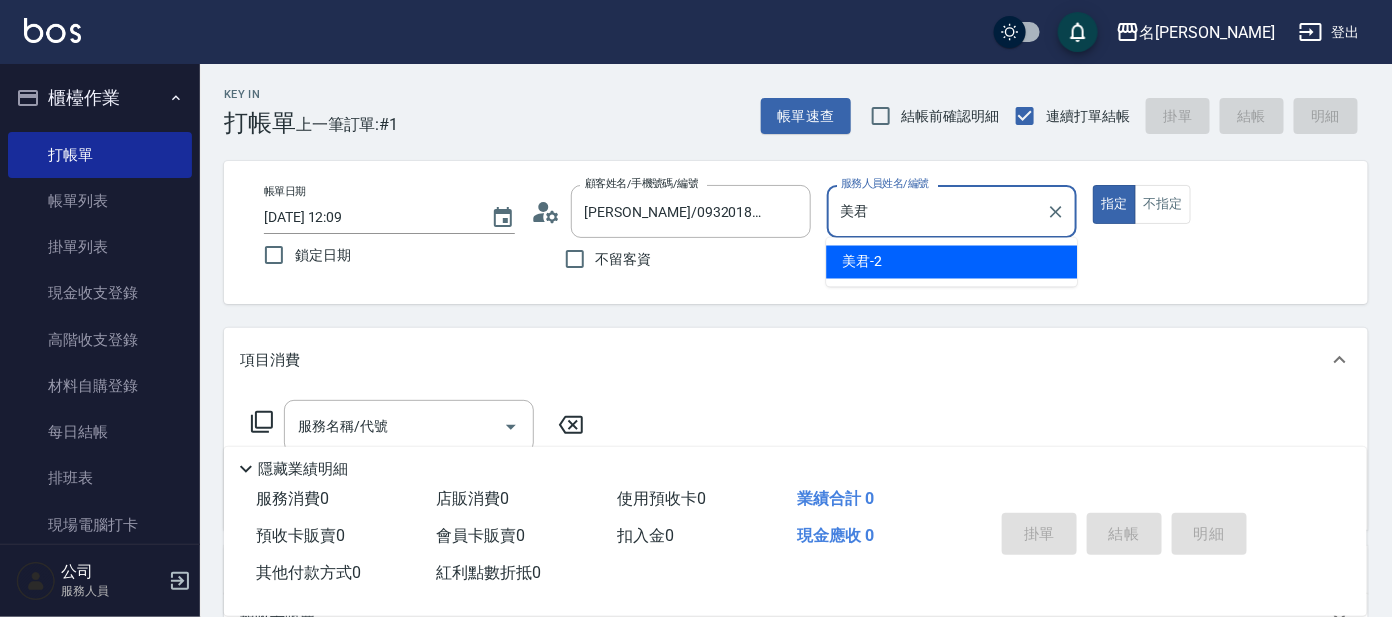 type on "美" 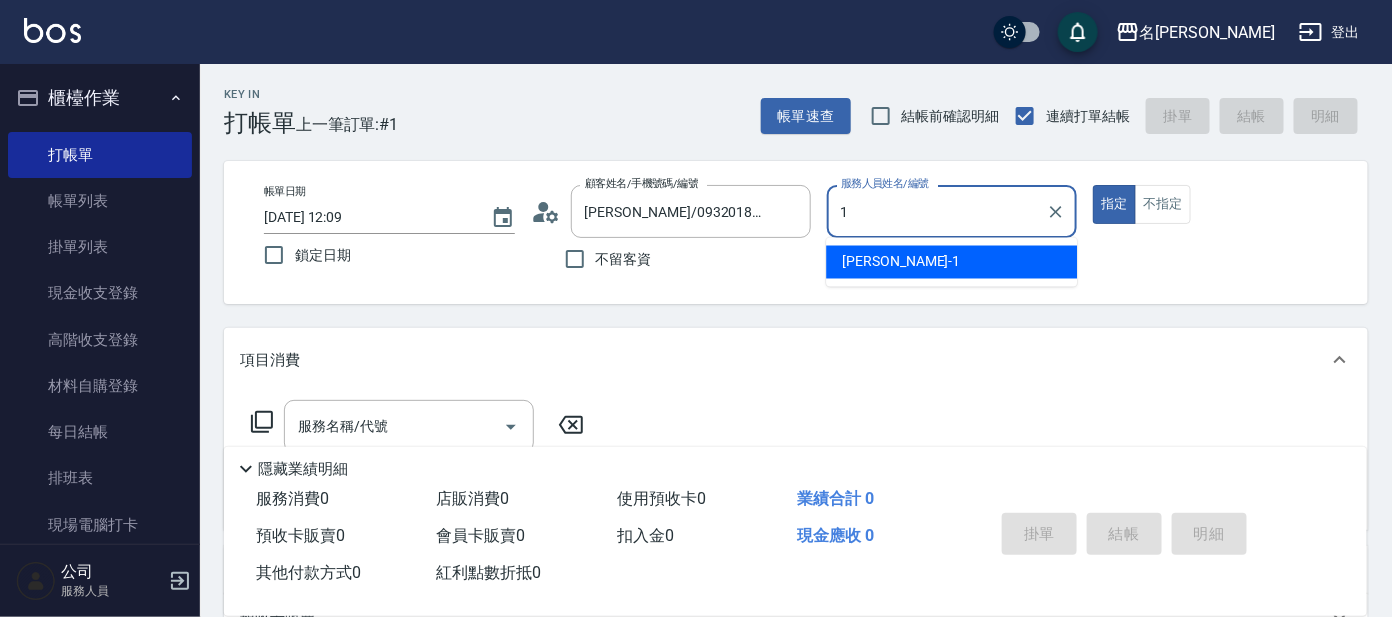 type on "宥里-1" 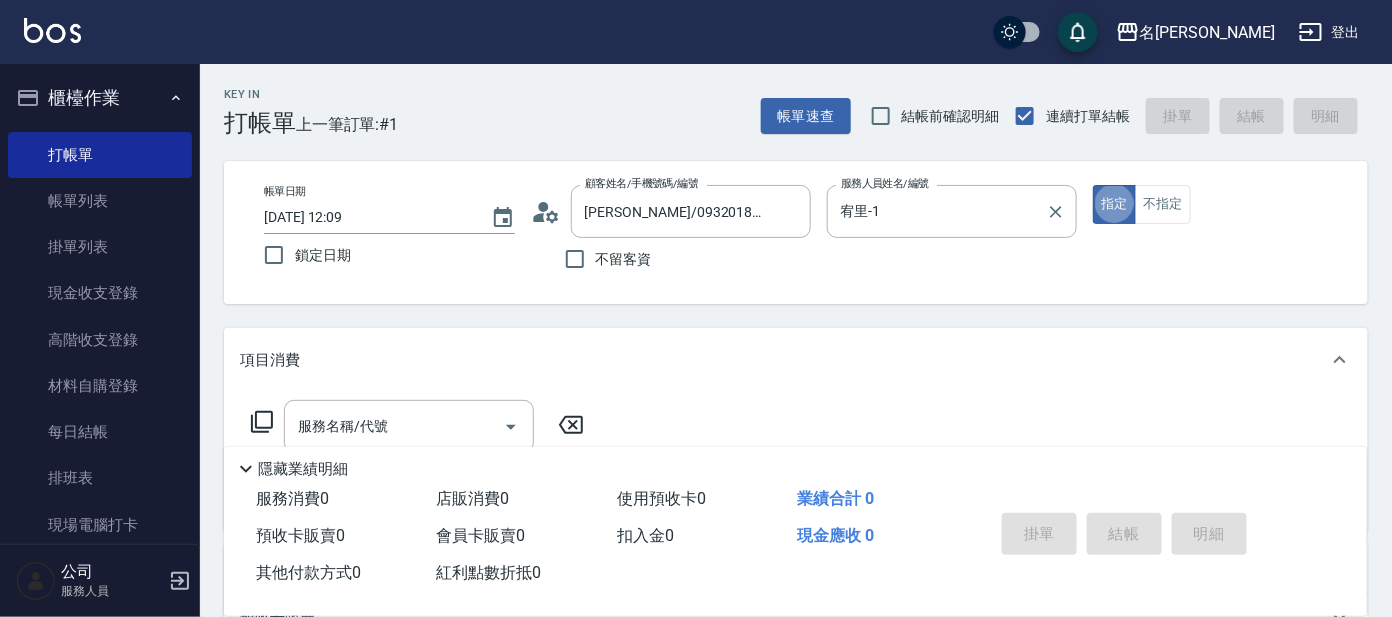 type on "true" 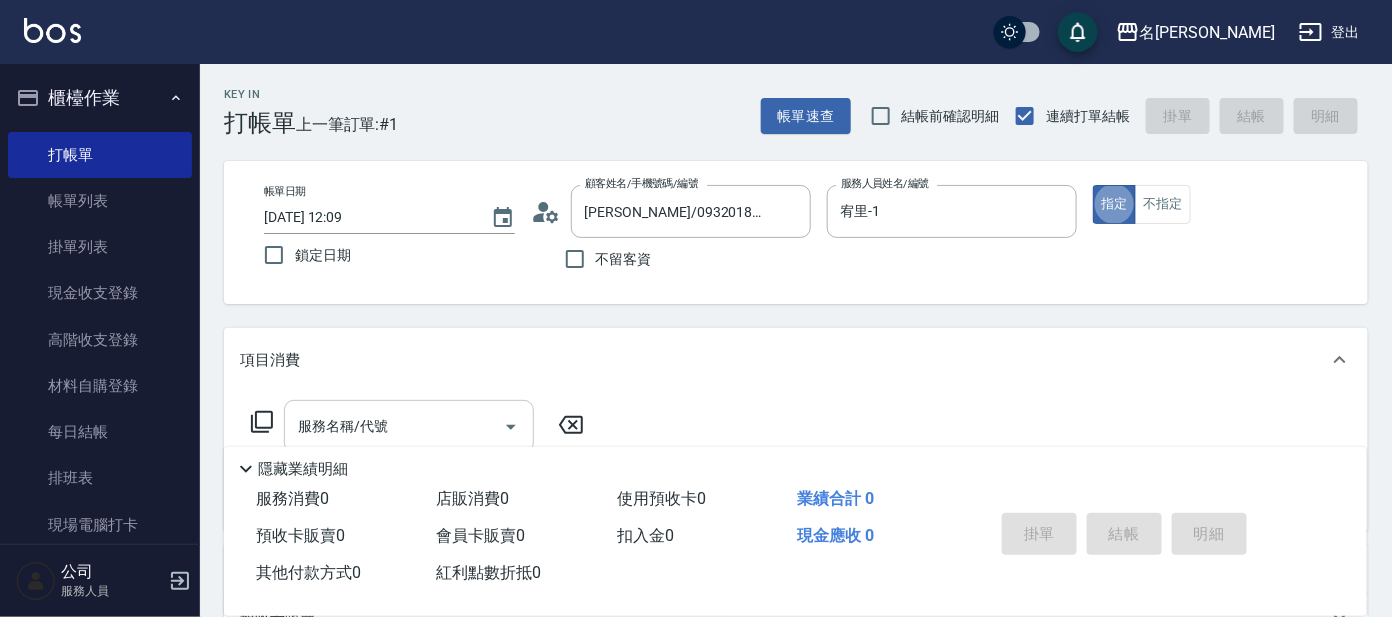 click on "服務名稱/代號" at bounding box center (394, 426) 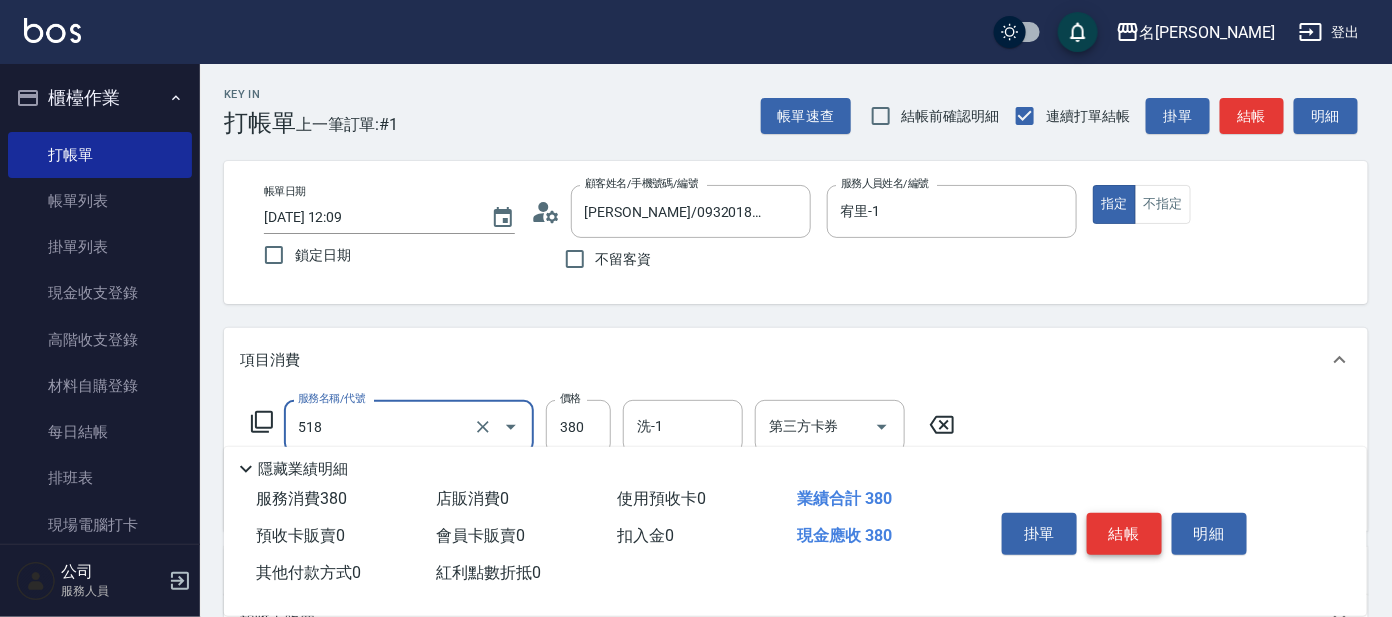type on "舒壓+洗髮+養髮(518)" 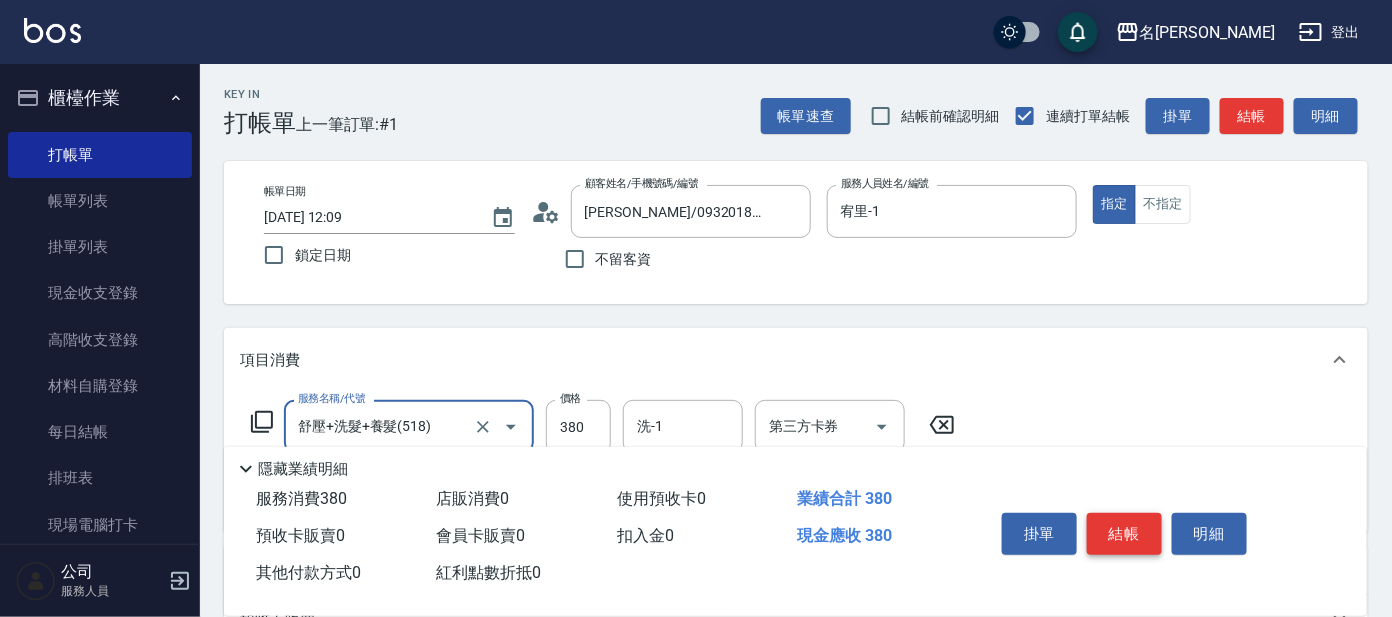 click on "結帳" at bounding box center (1124, 534) 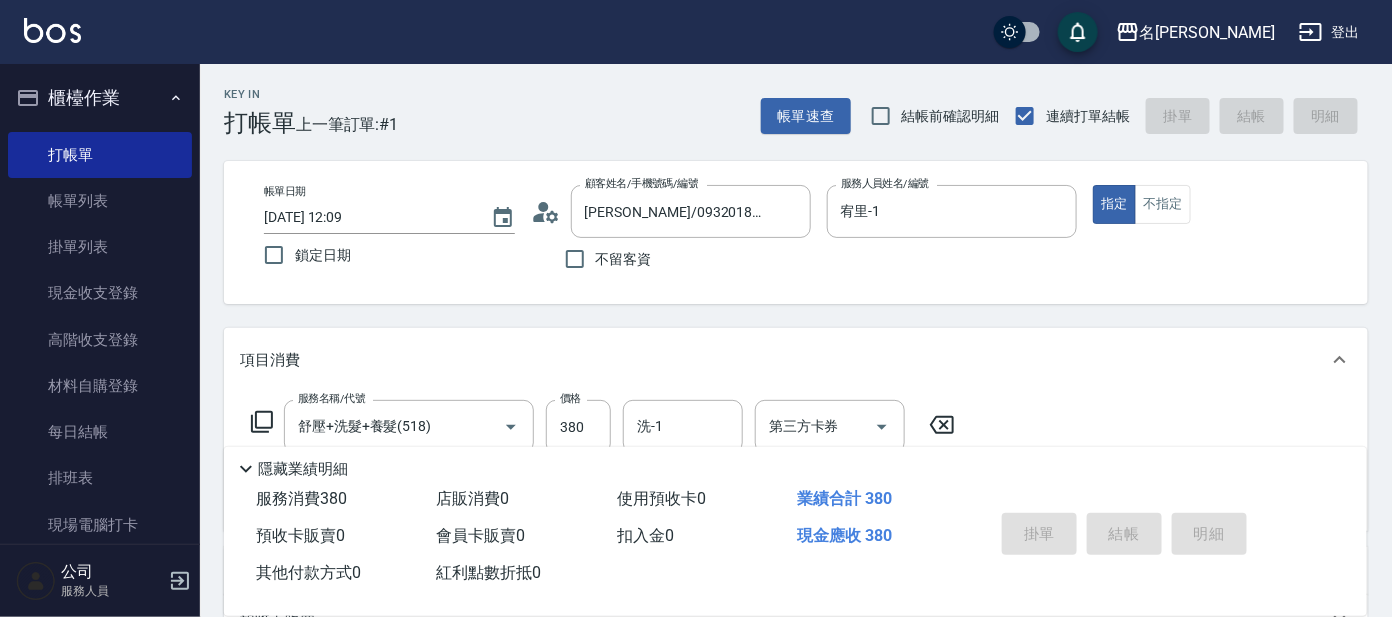 type on "2025/07/15 13:10" 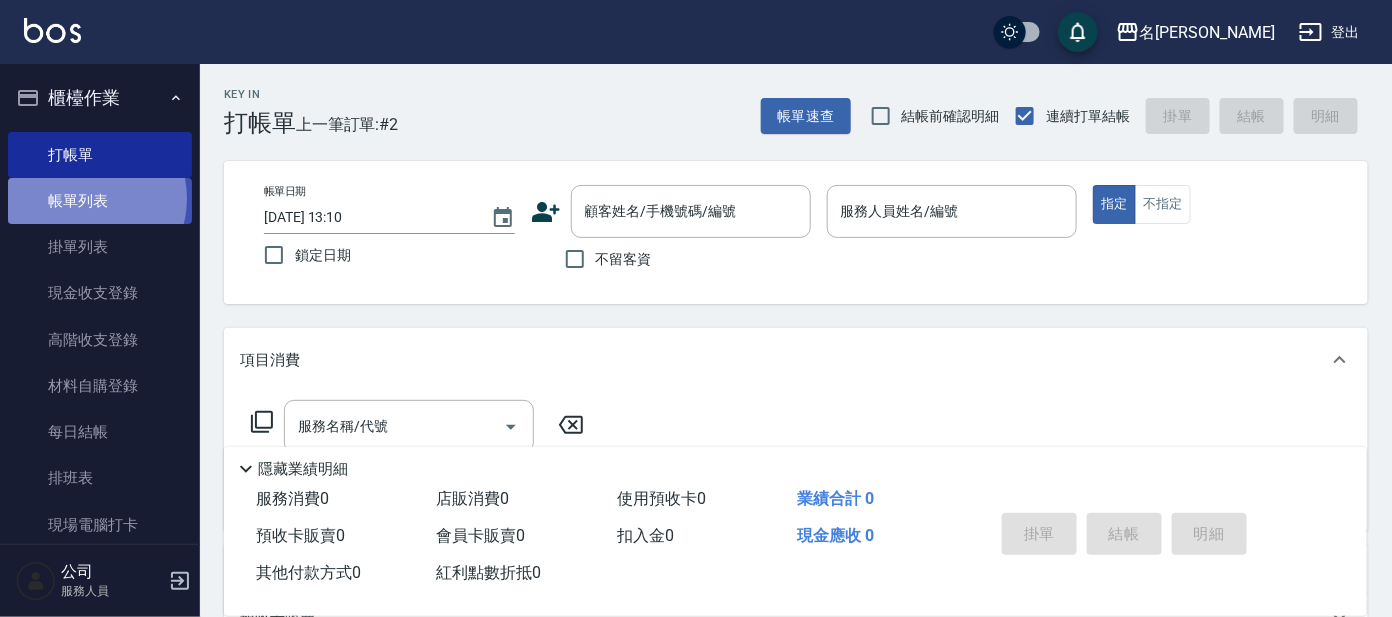 click on "帳單列表" at bounding box center [100, 201] 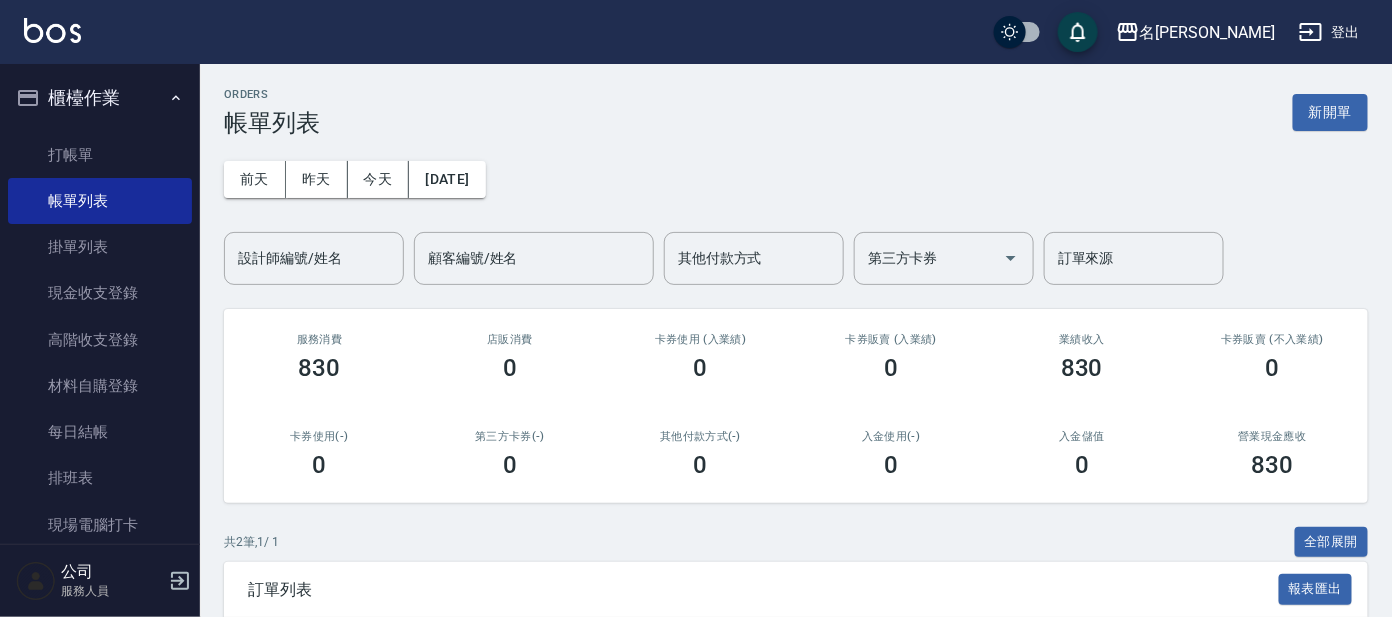 scroll, scrollTop: 240, scrollLeft: 0, axis: vertical 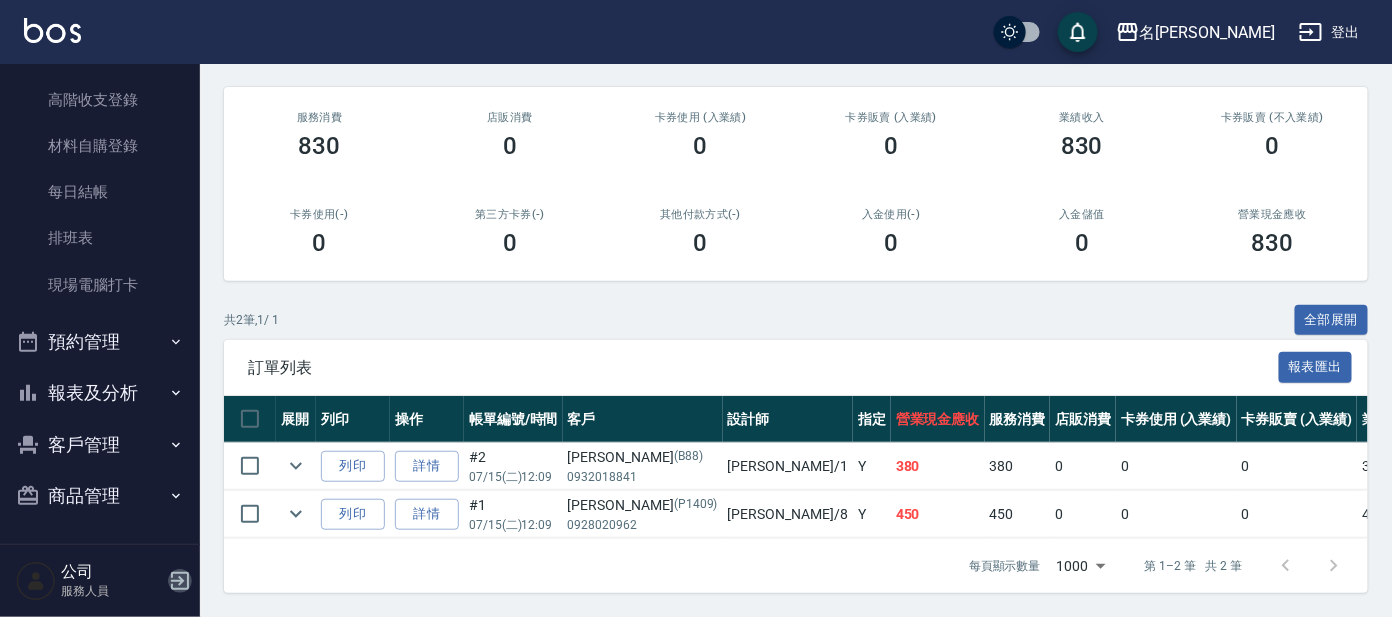 click 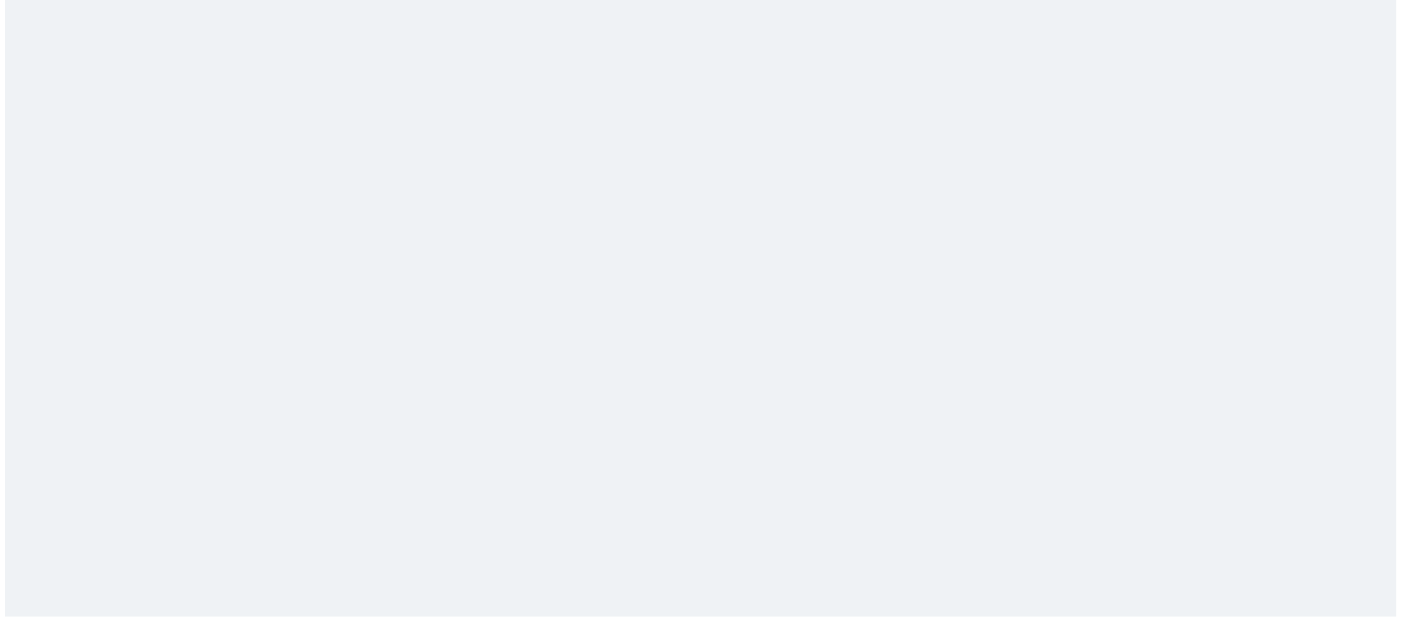 scroll, scrollTop: 0, scrollLeft: 0, axis: both 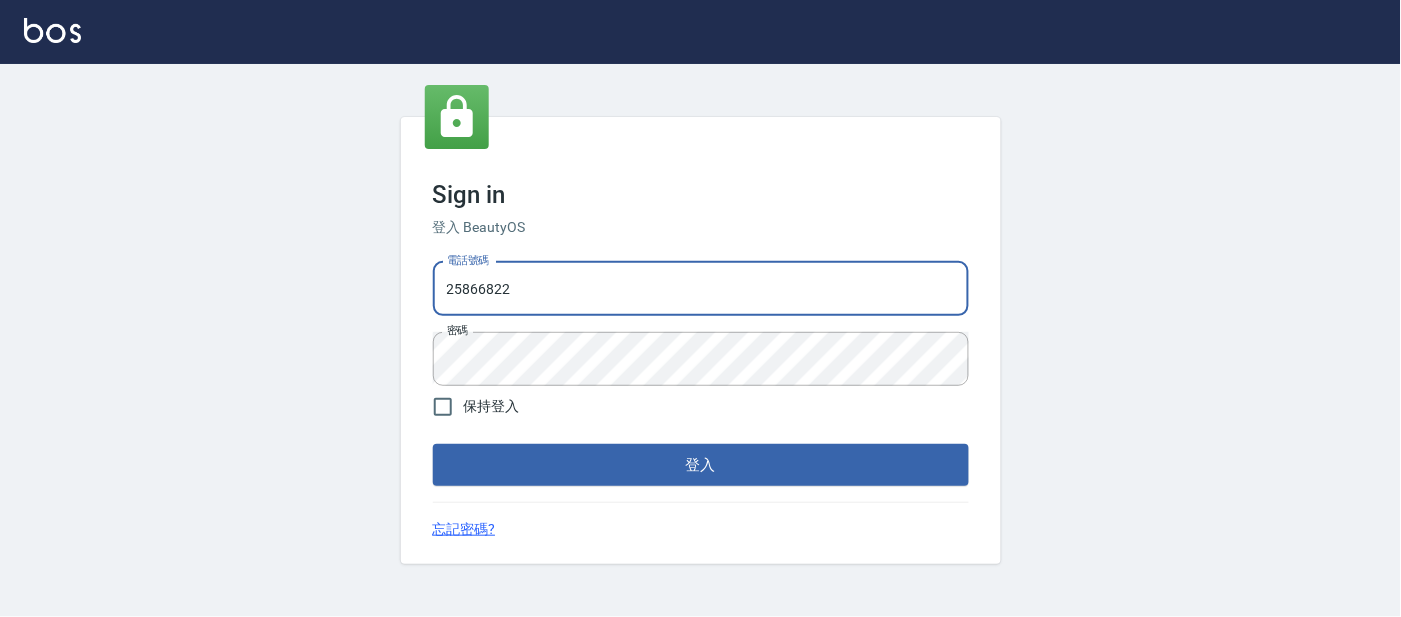 click on "25866822" at bounding box center [701, 289] 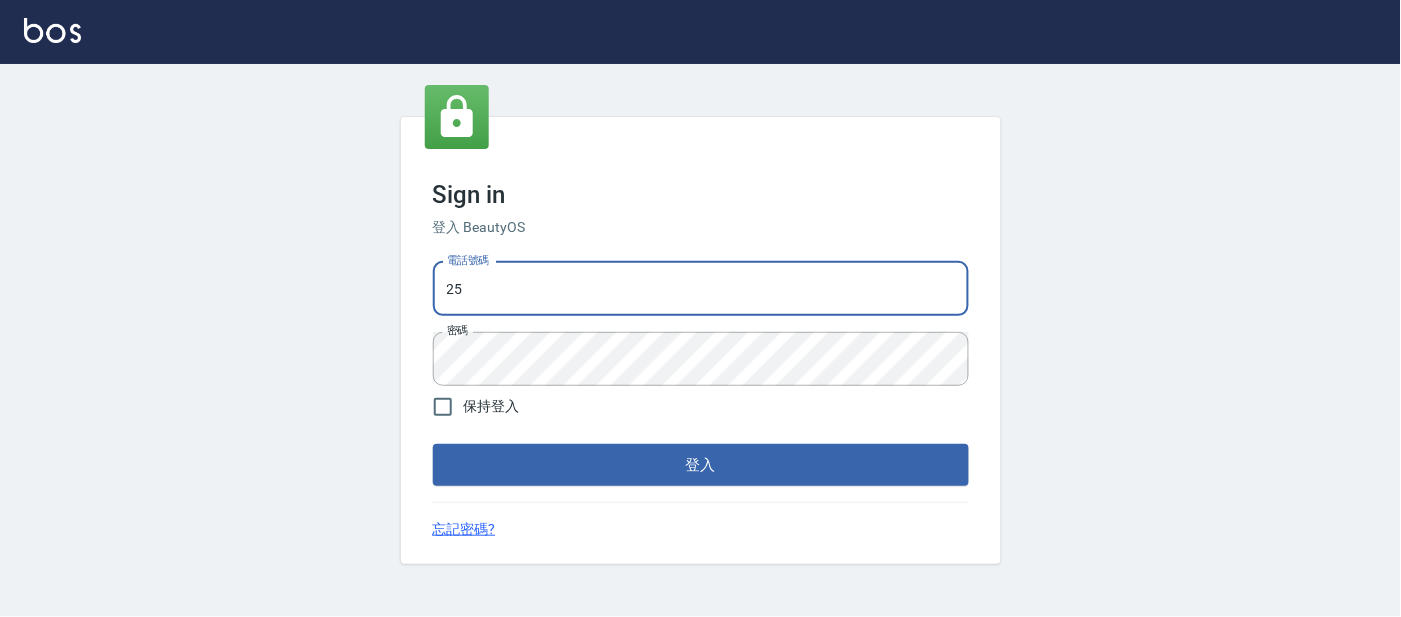 type on "2" 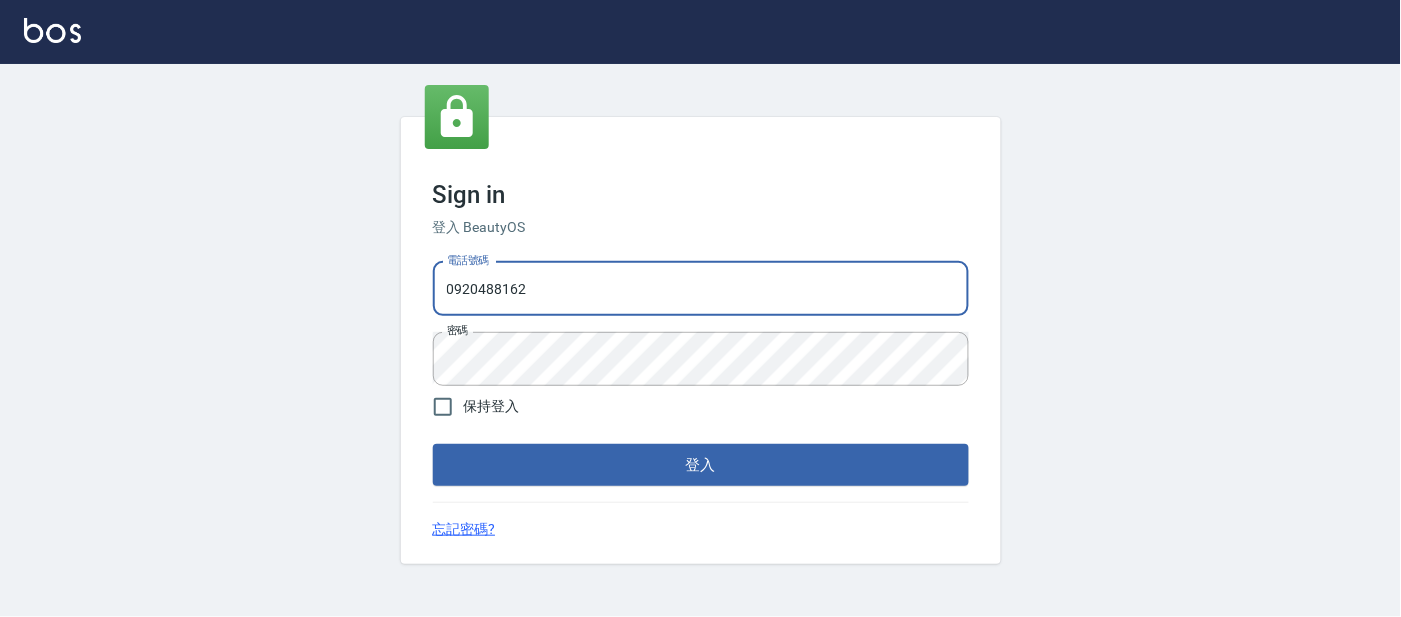 type on "0920488162" 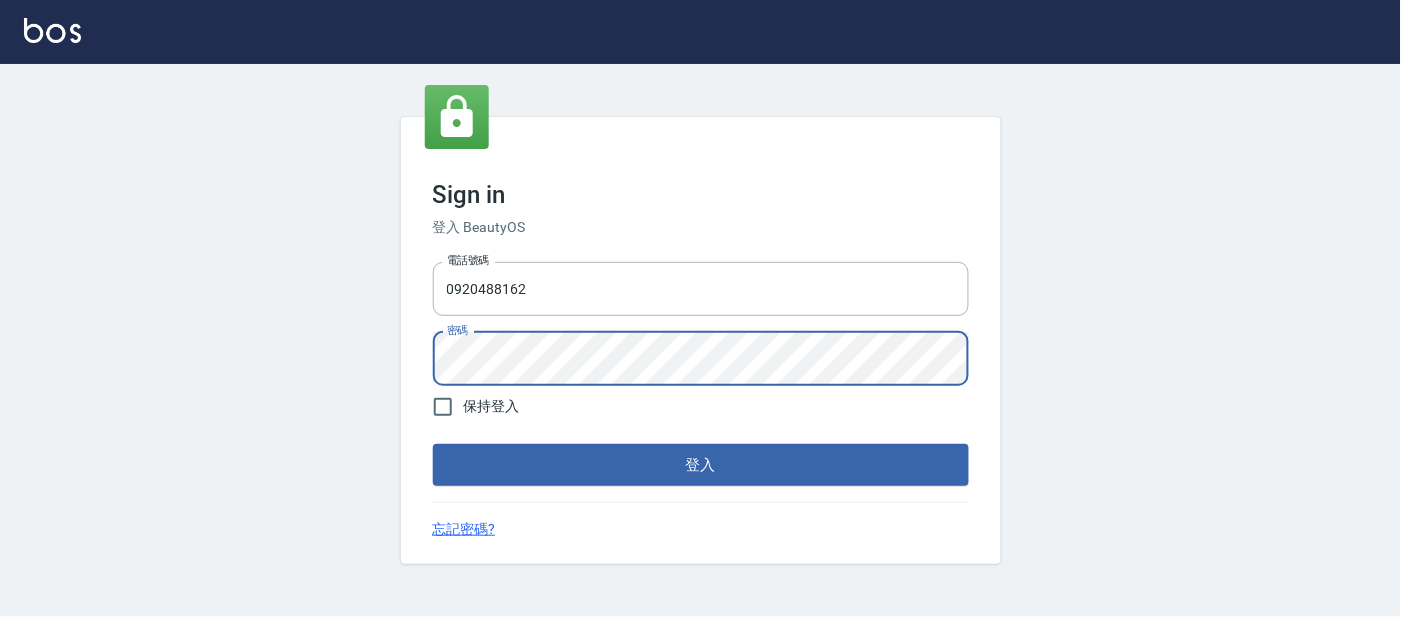 click on "登入" at bounding box center (701, 465) 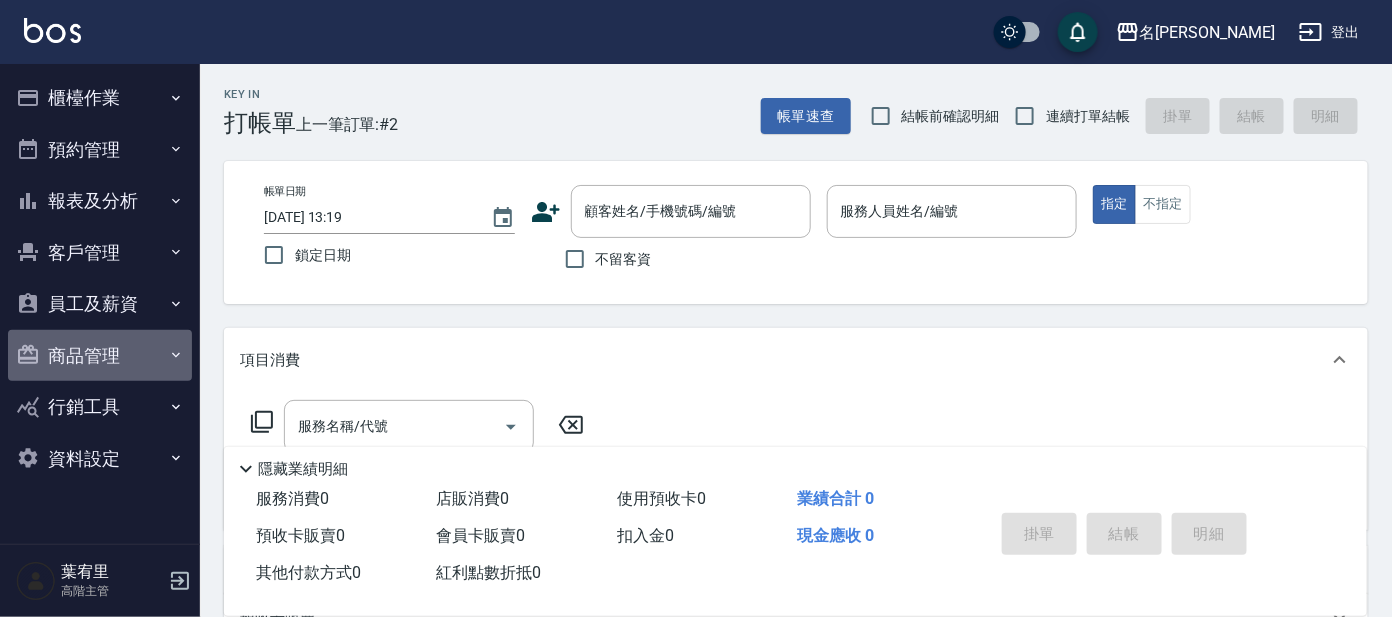 click on "商品管理" at bounding box center [100, 356] 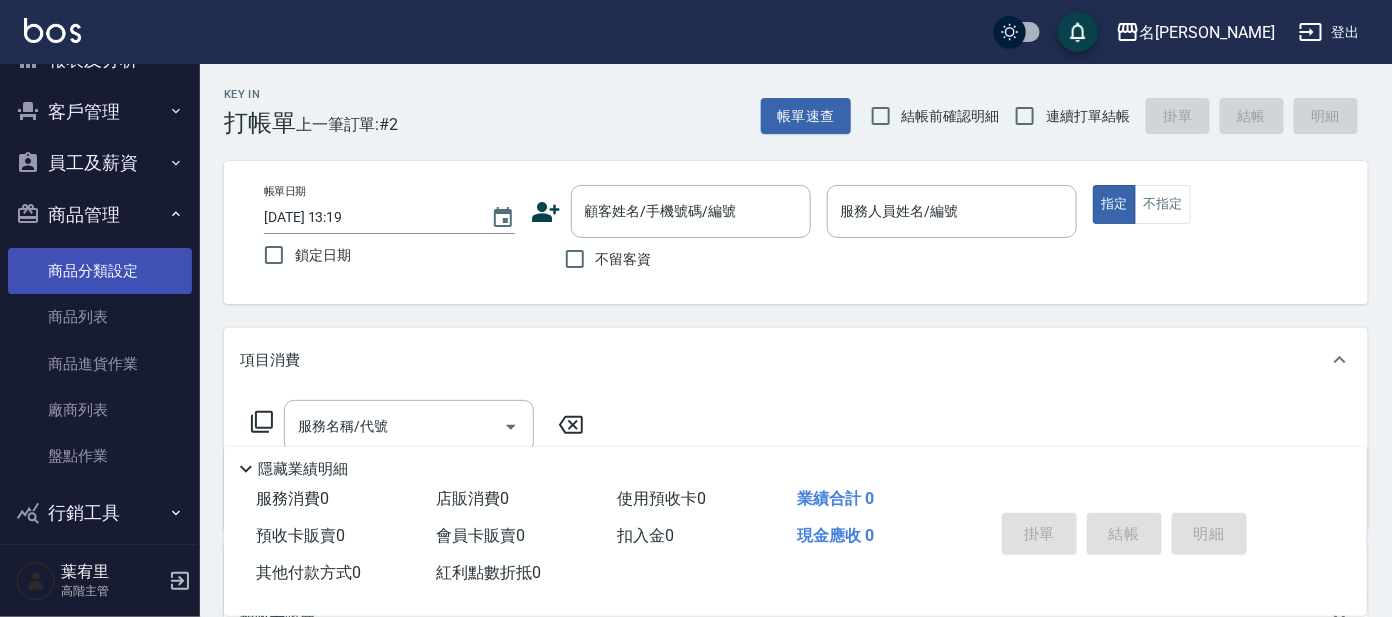 scroll, scrollTop: 210, scrollLeft: 0, axis: vertical 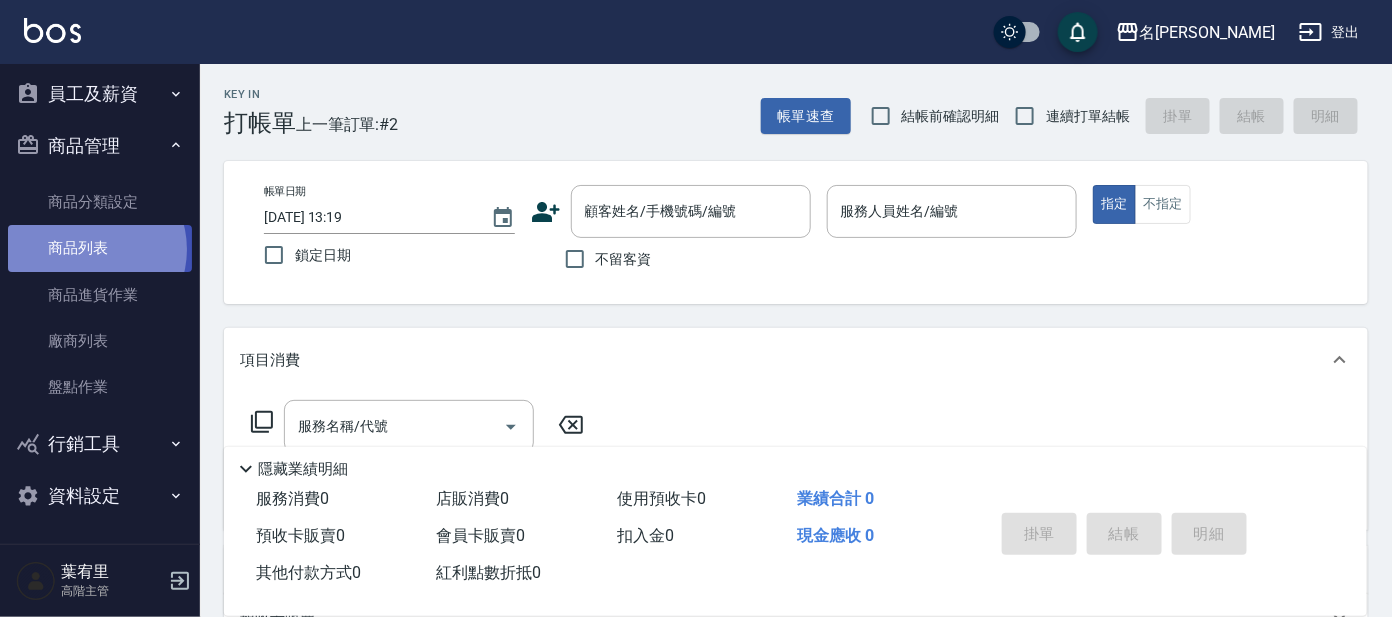 click on "商品列表" at bounding box center (100, 248) 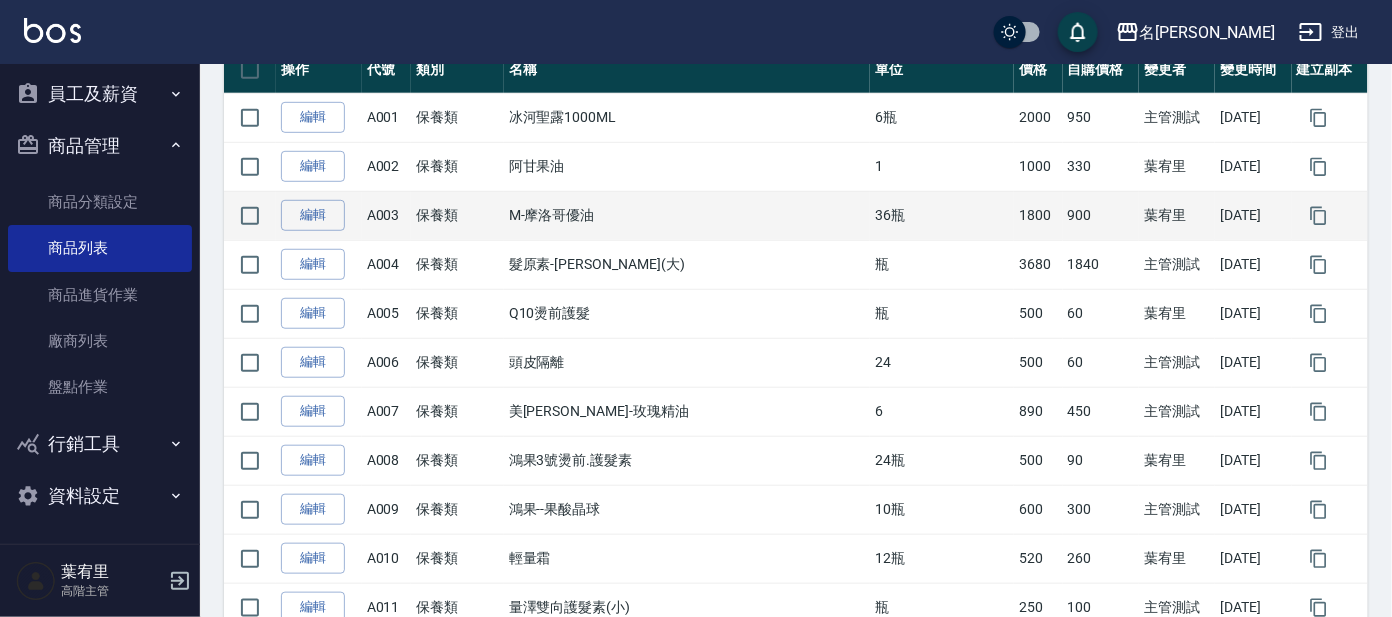scroll, scrollTop: 374, scrollLeft: 0, axis: vertical 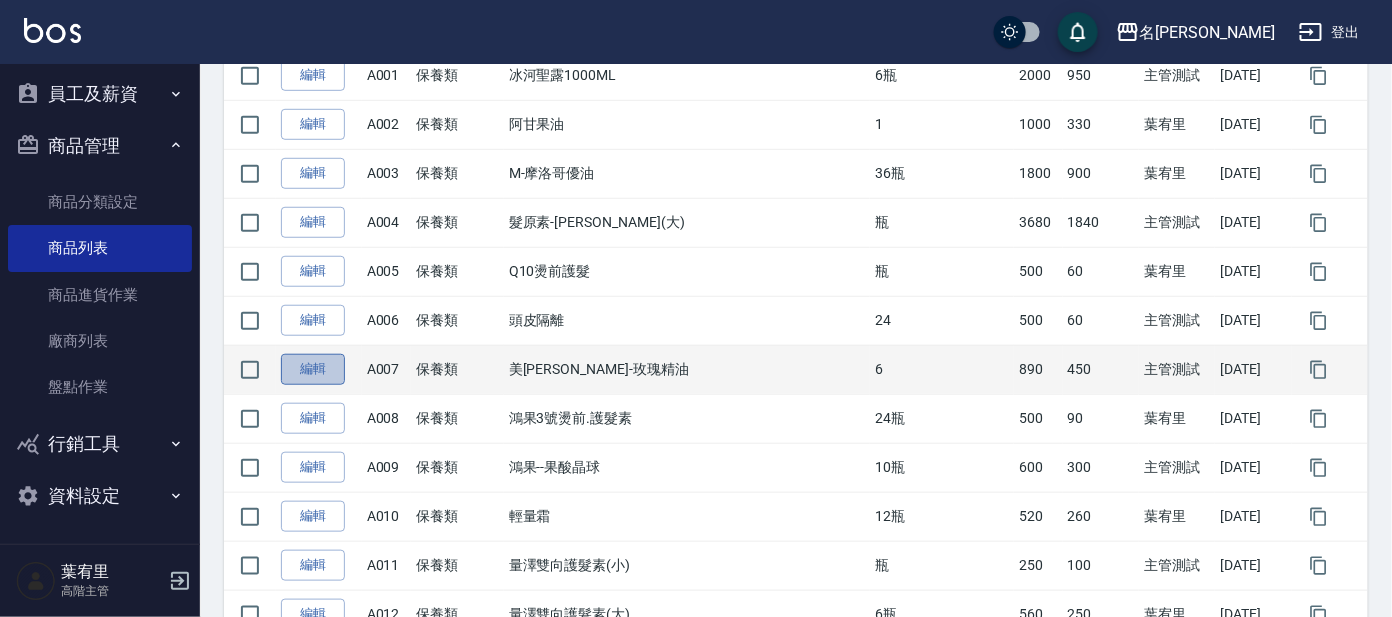 click on "編輯" at bounding box center [313, 369] 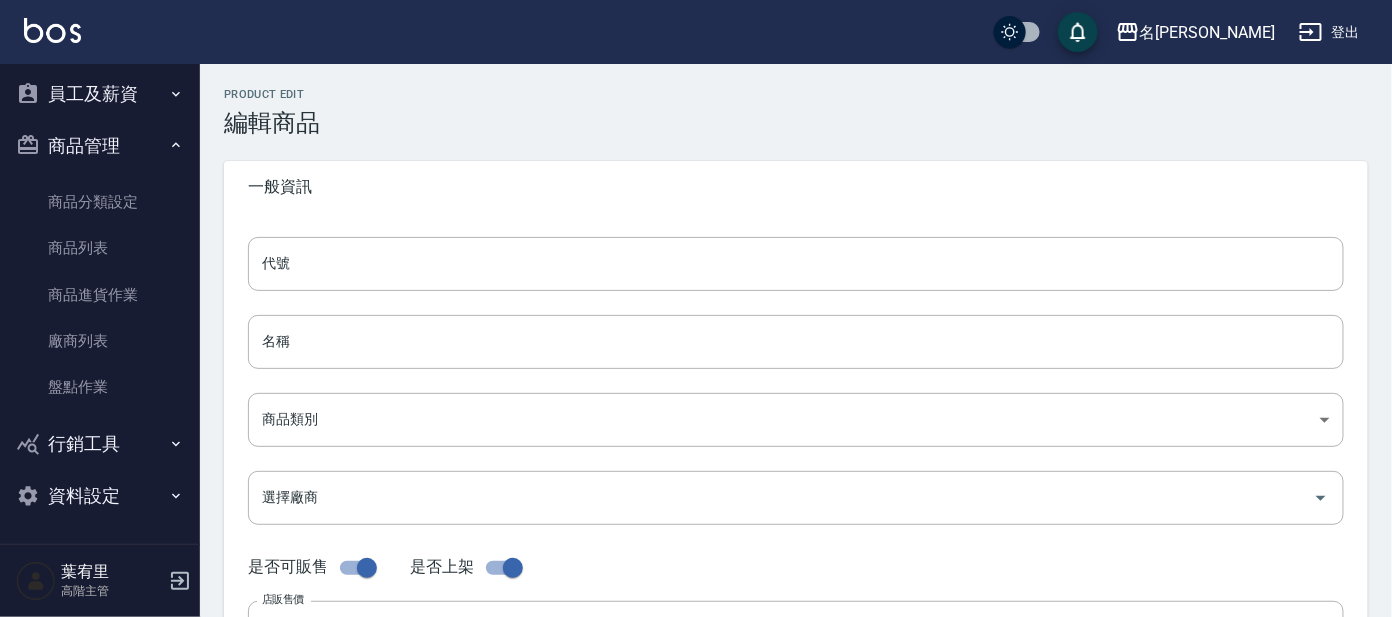 type on "A007" 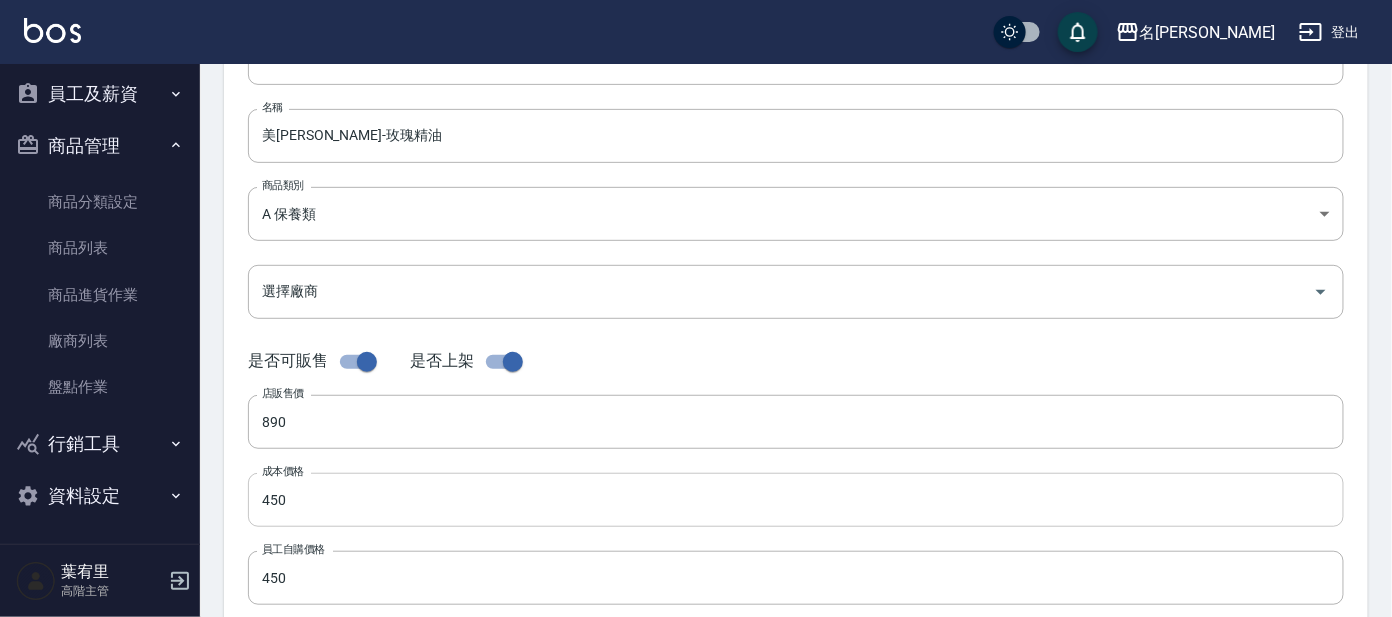scroll, scrollTop: 249, scrollLeft: 0, axis: vertical 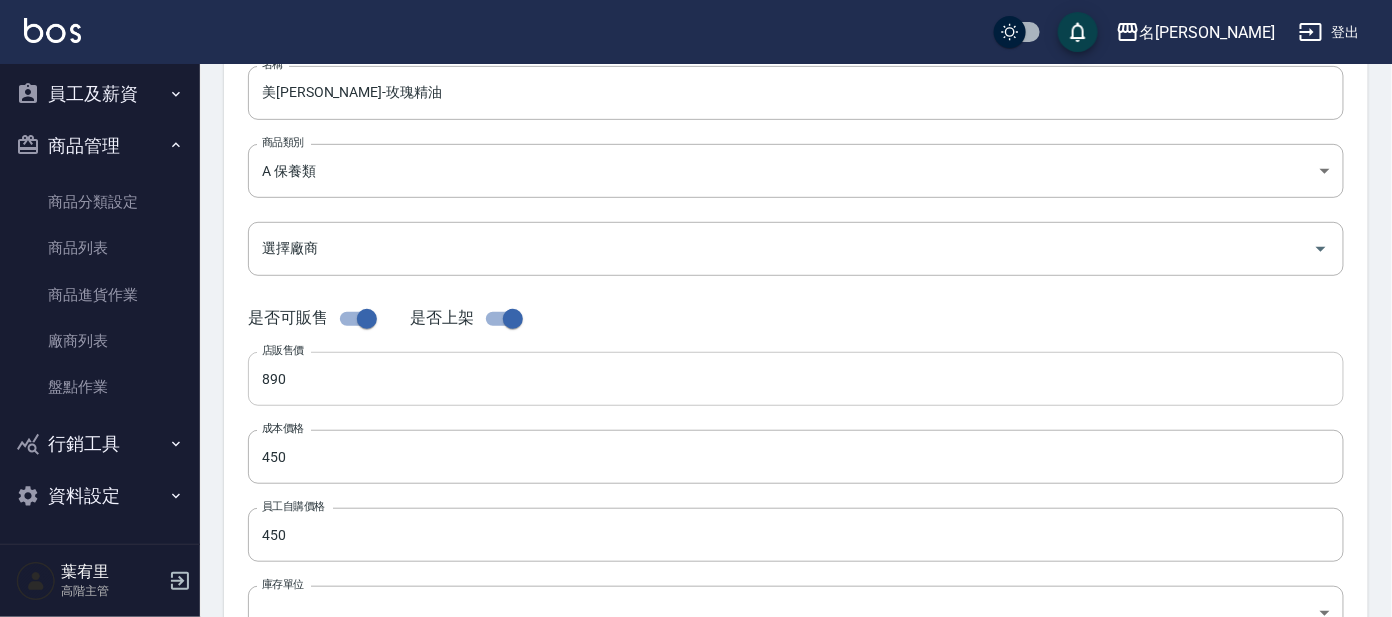 click on "890" at bounding box center [796, 379] 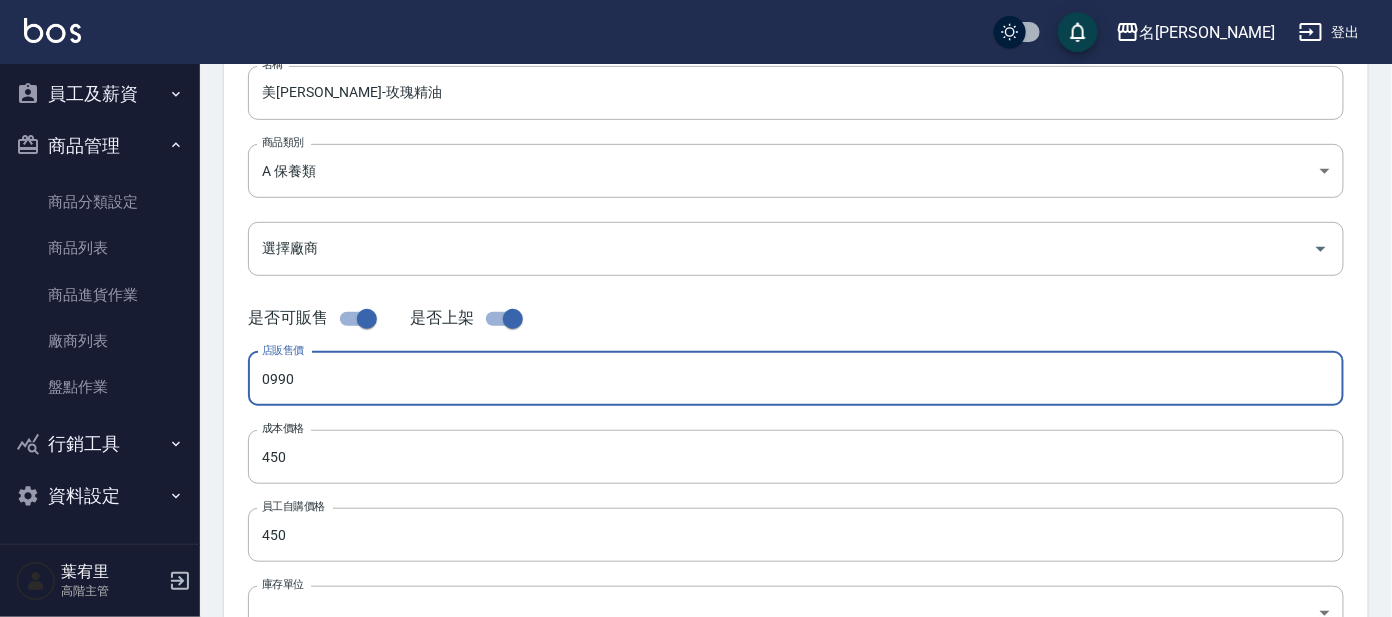 type on "0990" 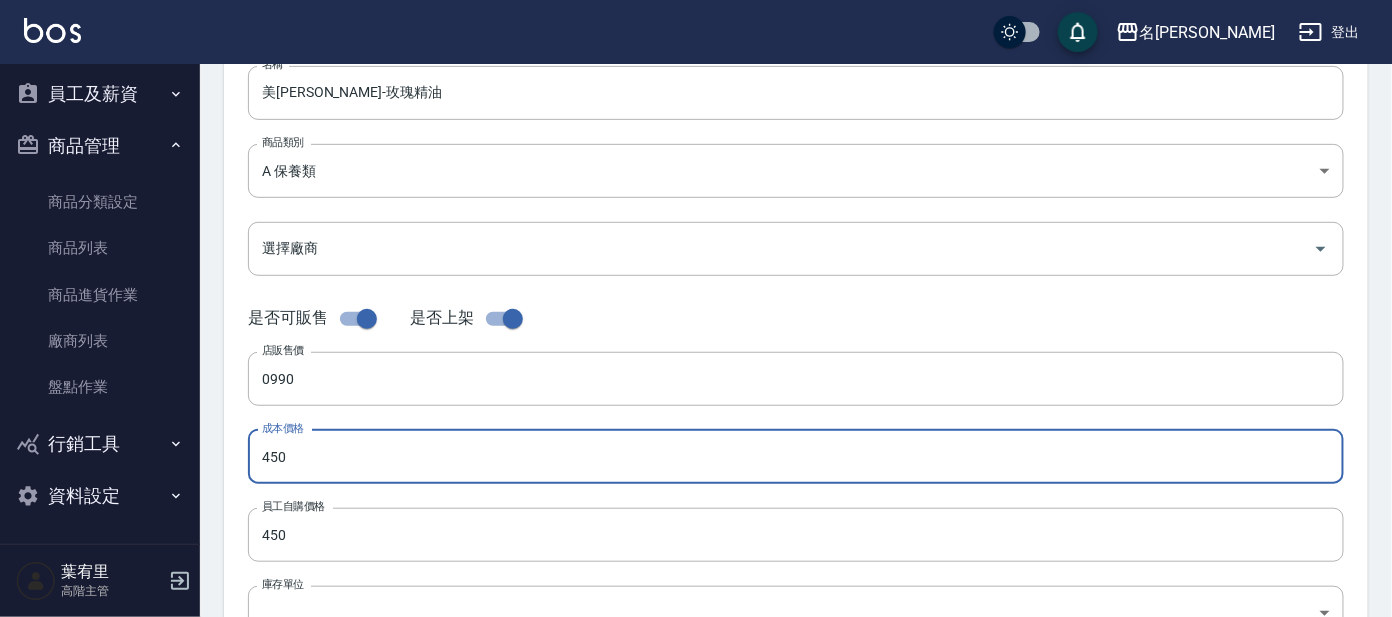 drag, startPoint x: 301, startPoint y: 461, endPoint x: 318, endPoint y: 462, distance: 17.029387 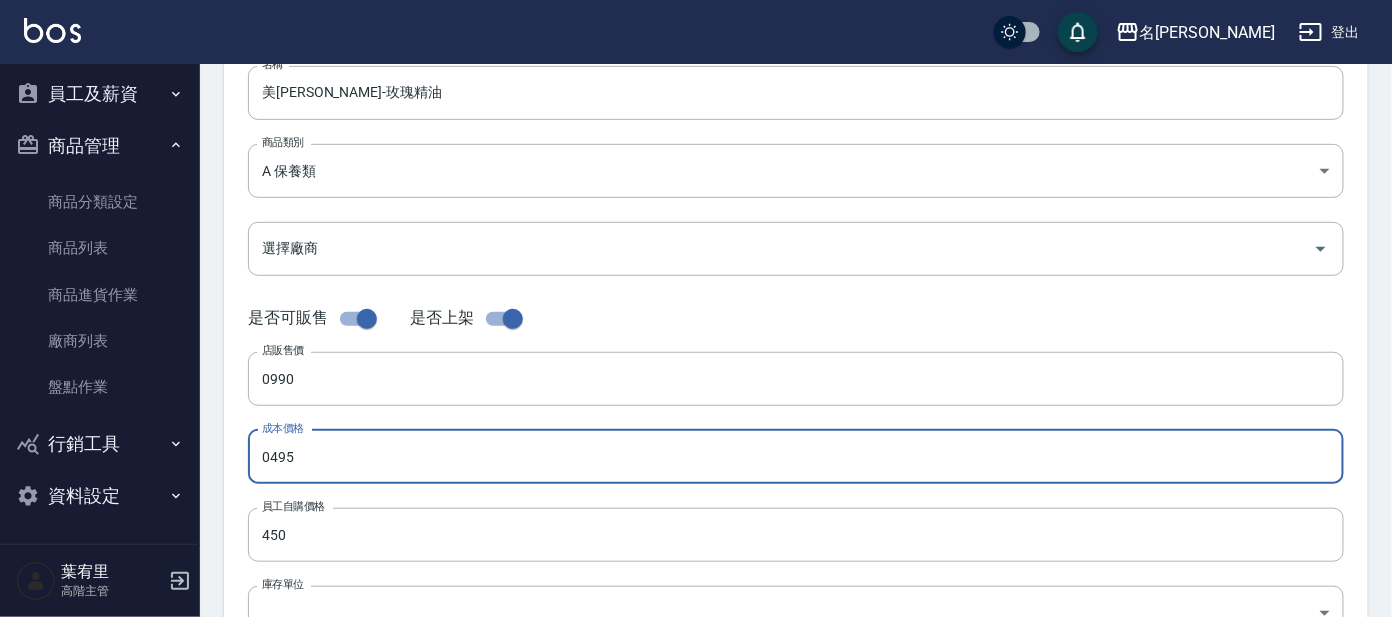 type on "0495" 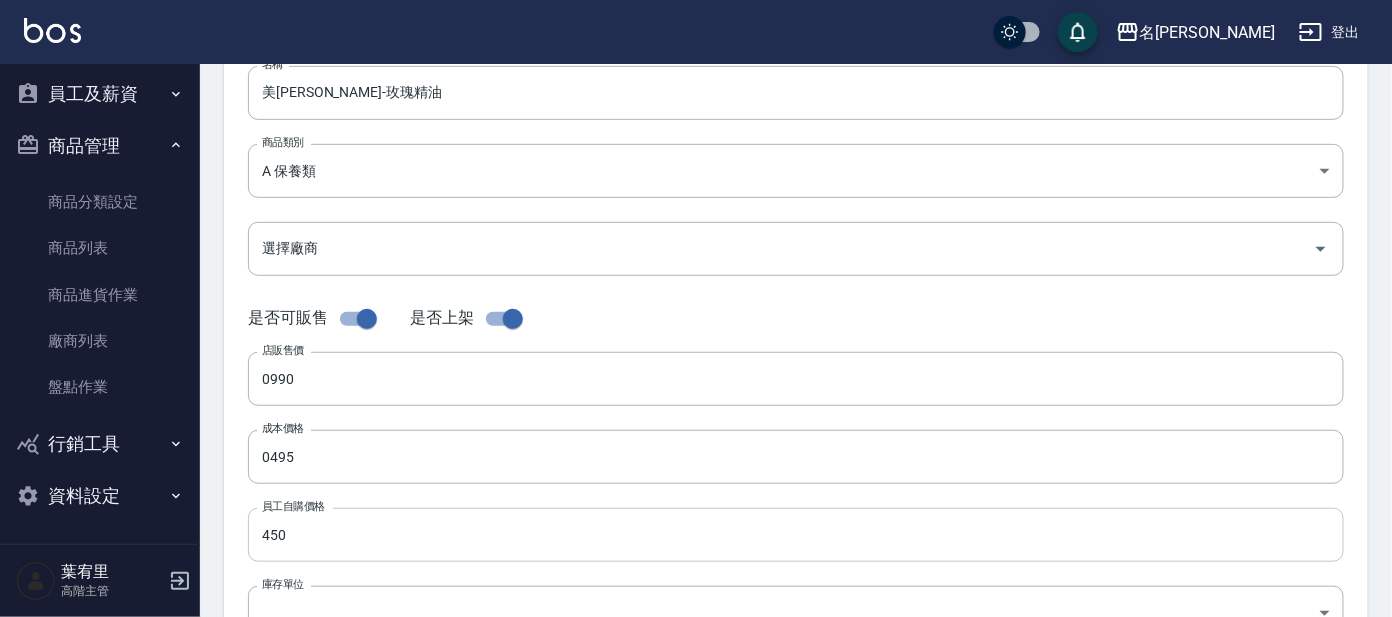 drag, startPoint x: 318, startPoint y: 509, endPoint x: 328, endPoint y: 515, distance: 11.661903 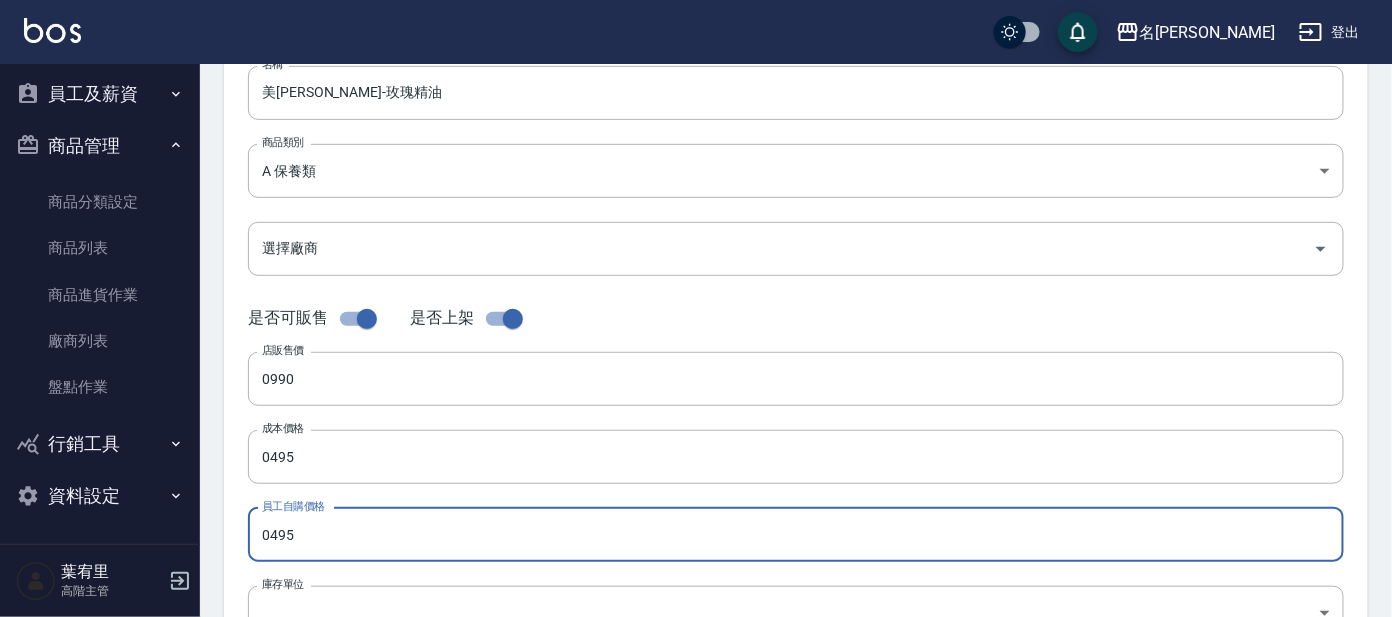 type on "0495" 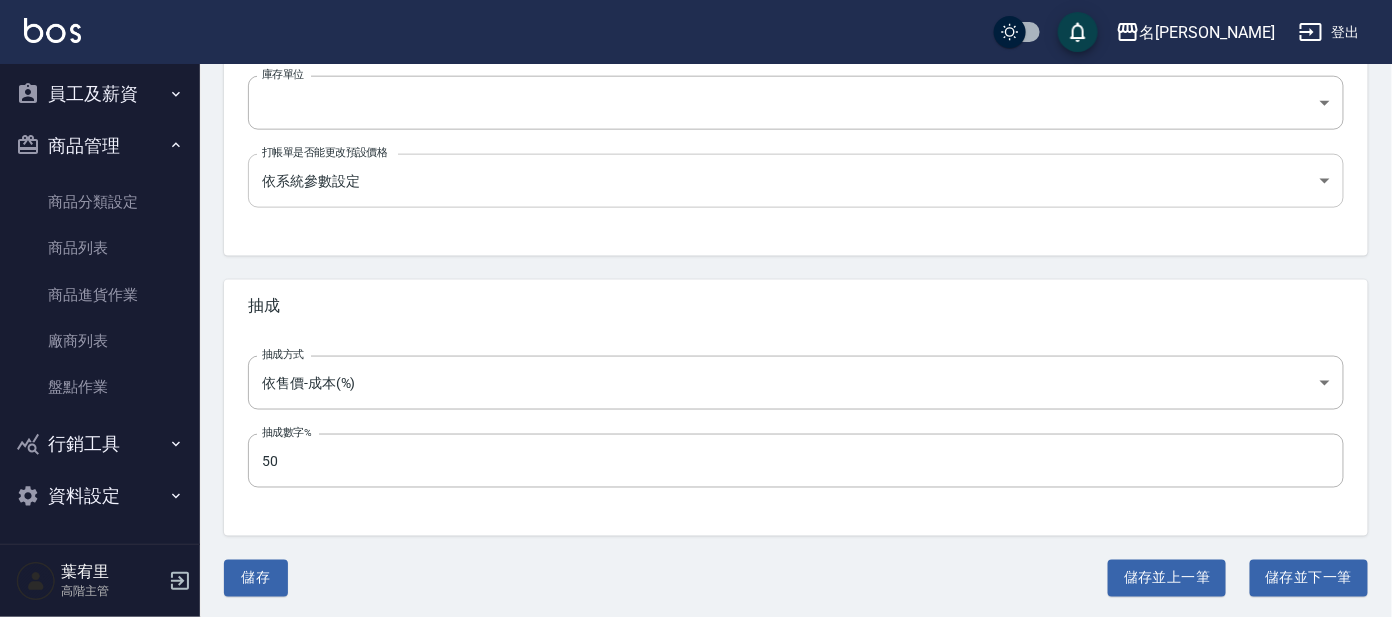 scroll, scrollTop: 761, scrollLeft: 0, axis: vertical 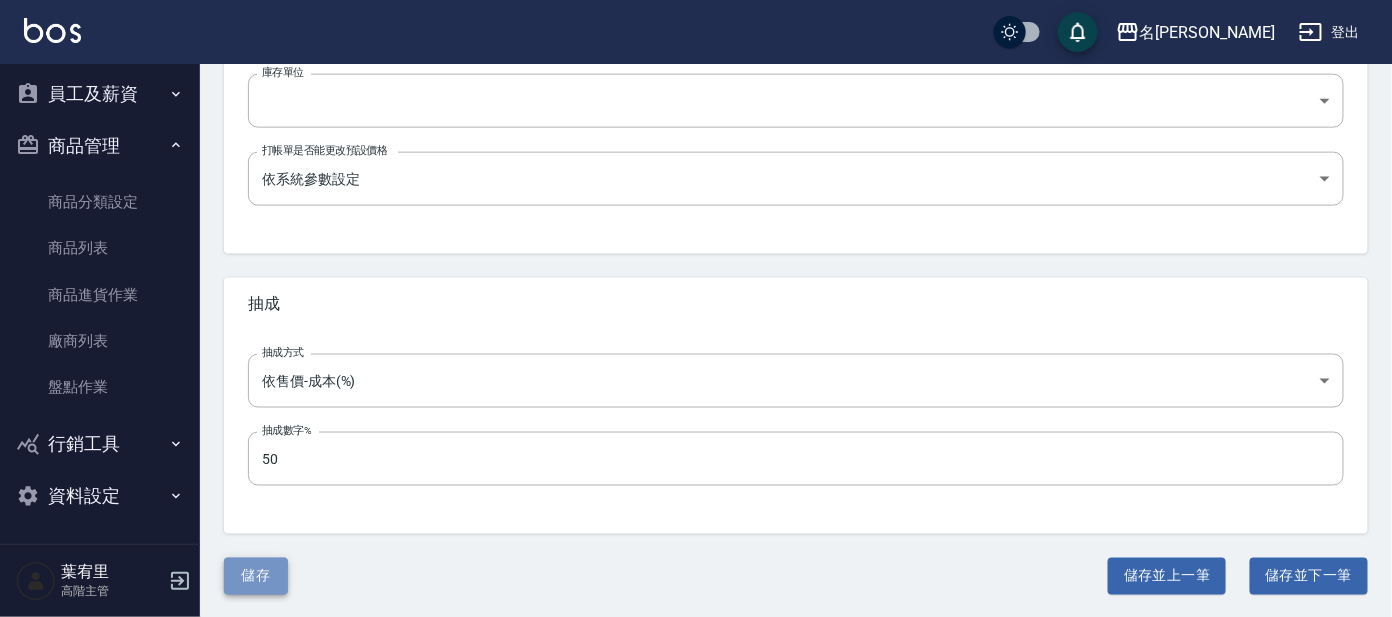 click on "儲存" at bounding box center [256, 576] 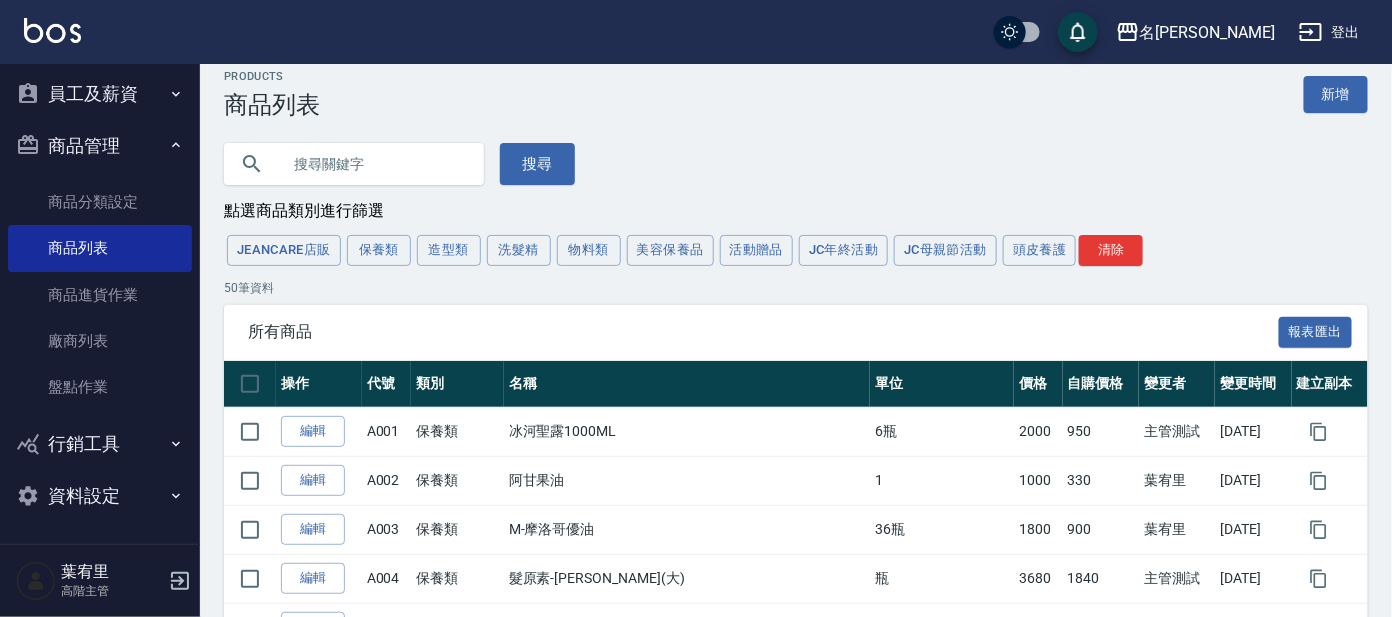 scroll, scrollTop: 0, scrollLeft: 0, axis: both 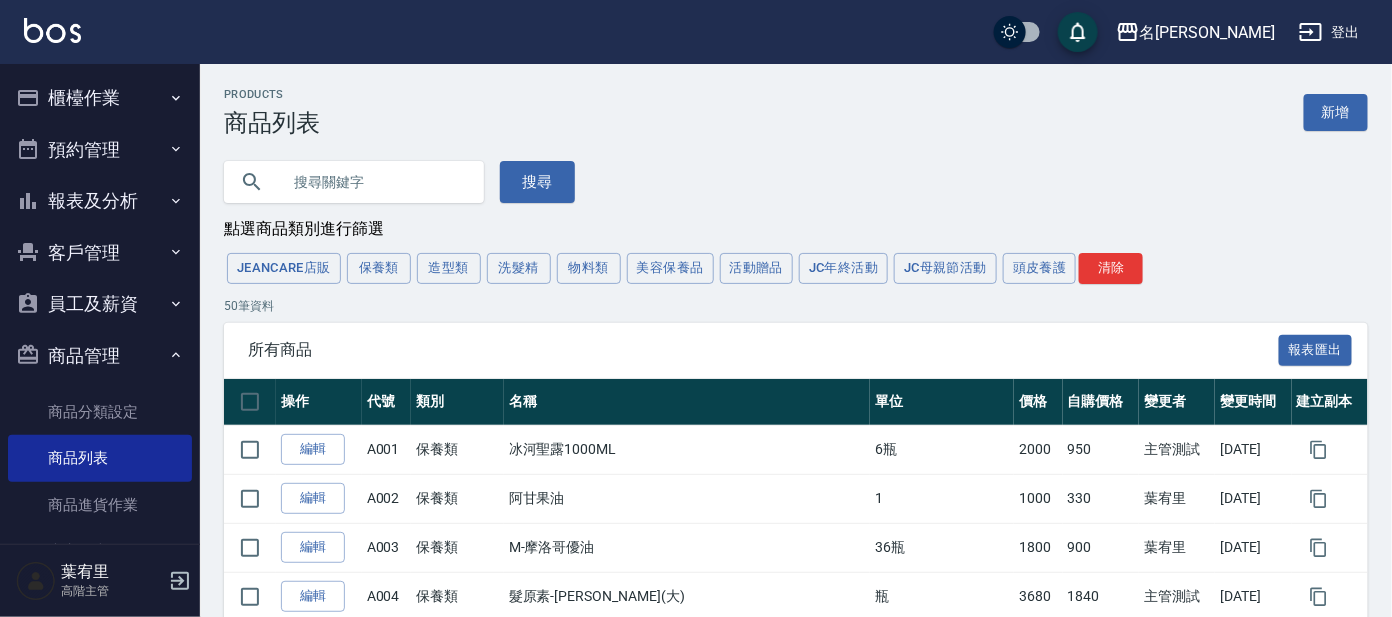 click on "櫃檯作業" at bounding box center (100, 98) 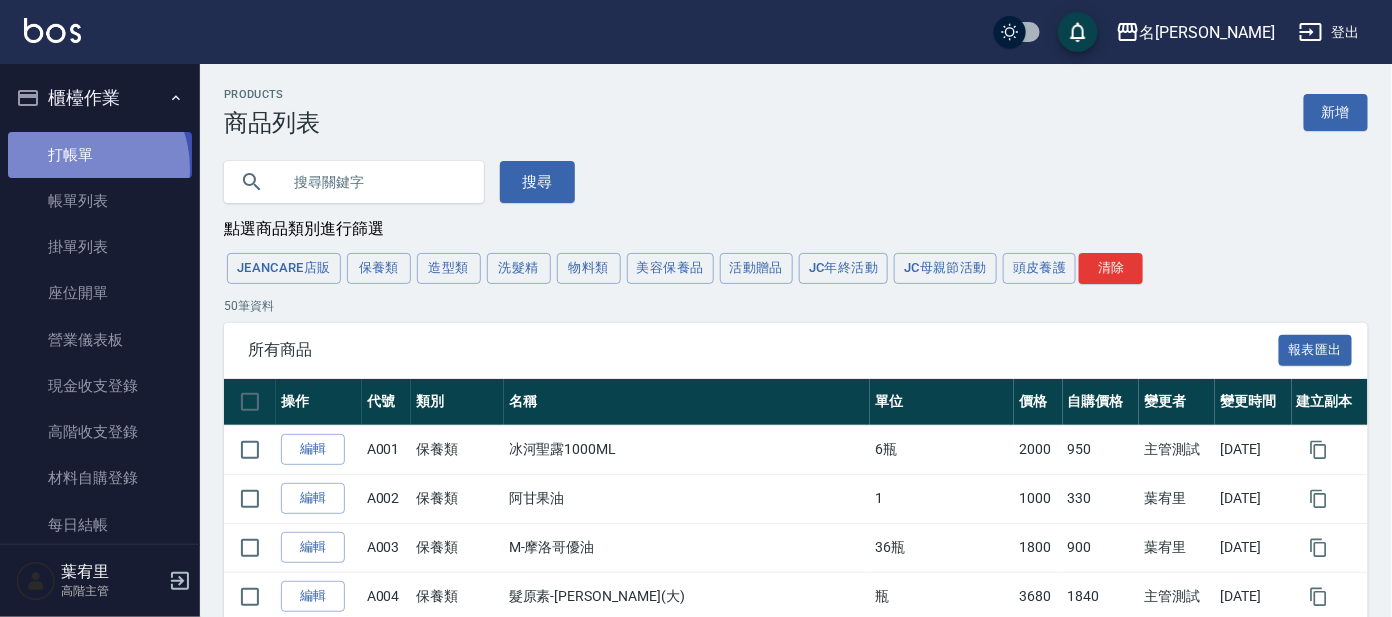 click on "打帳單" at bounding box center (100, 155) 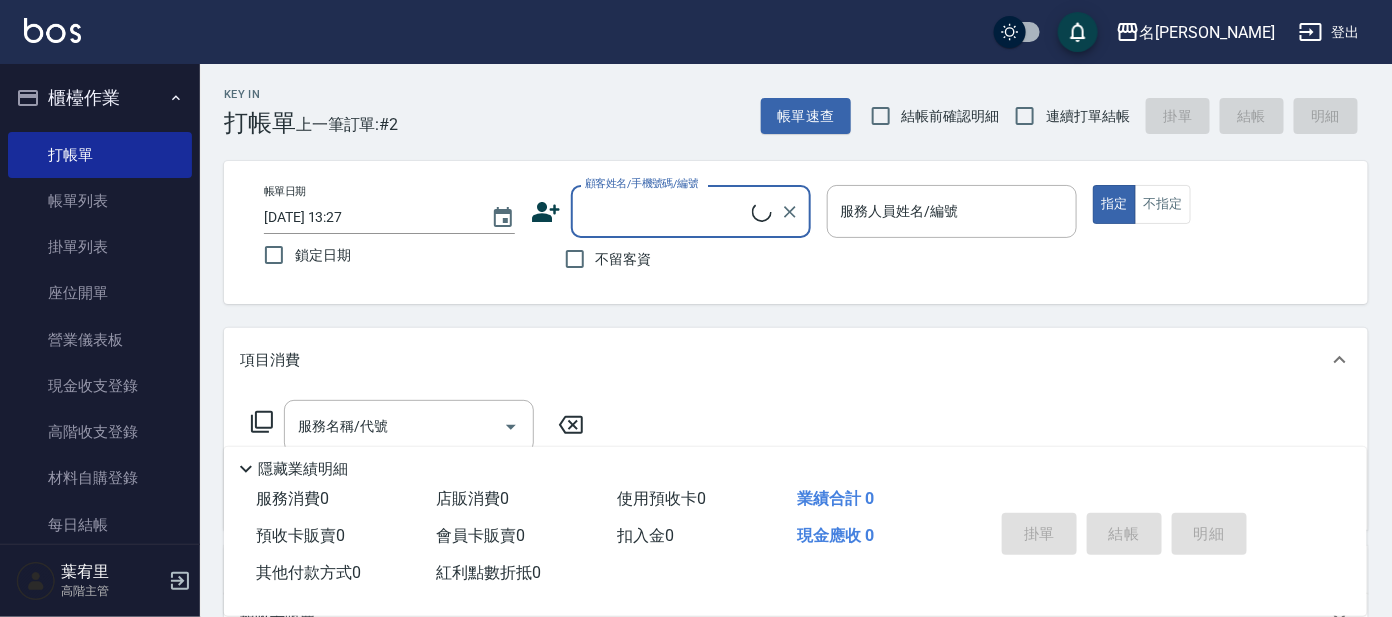 drag, startPoint x: 654, startPoint y: 210, endPoint x: 672, endPoint y: 218, distance: 19.697716 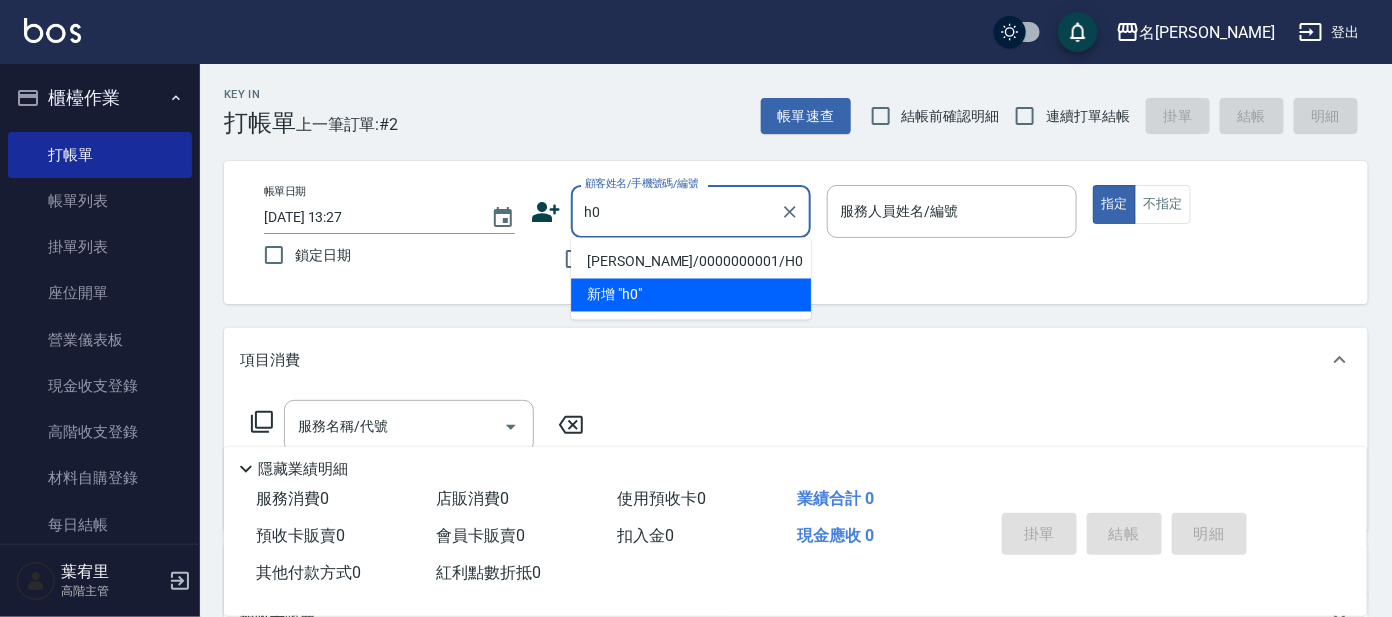 type on "[PERSON_NAME]/0000000001/H0" 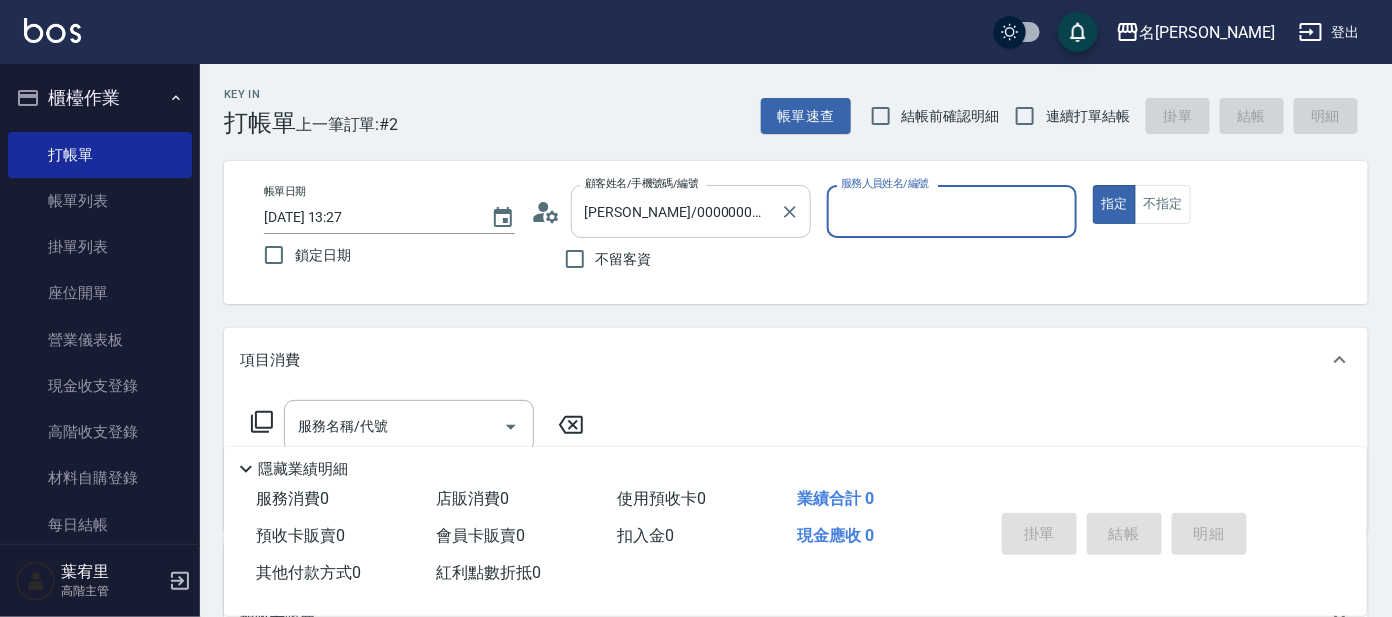 type on "[PERSON_NAME]-8" 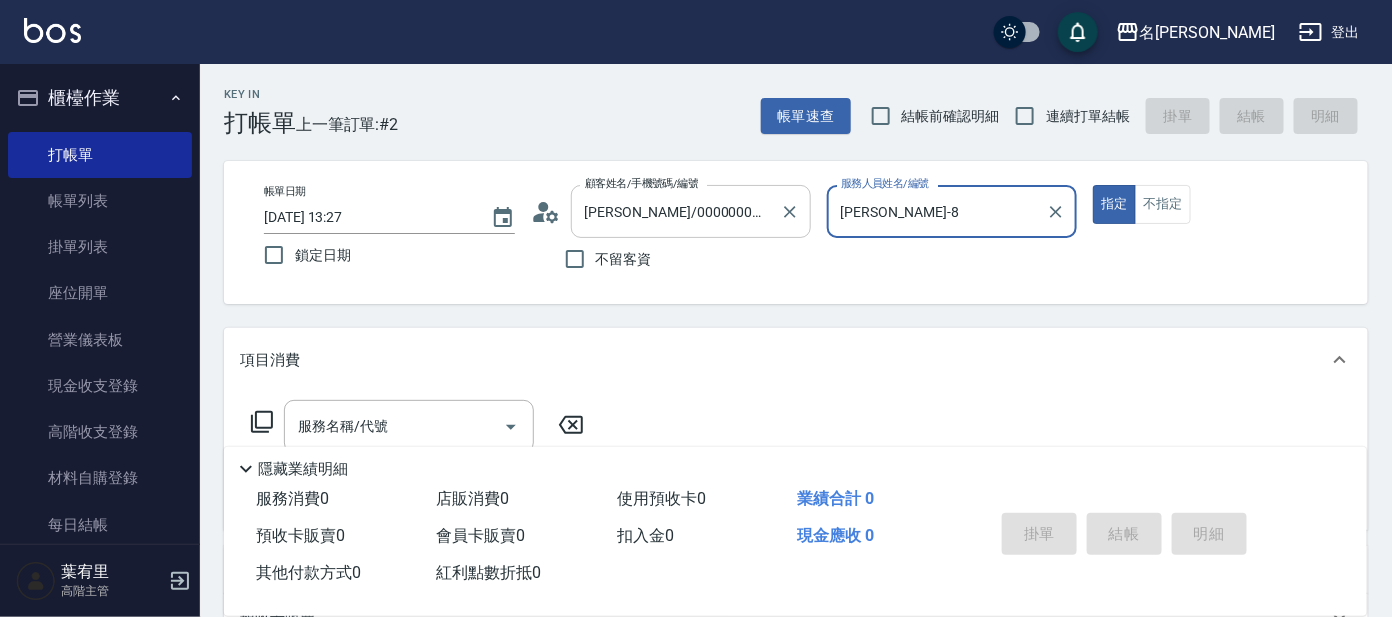click on "指定" at bounding box center [1114, 204] 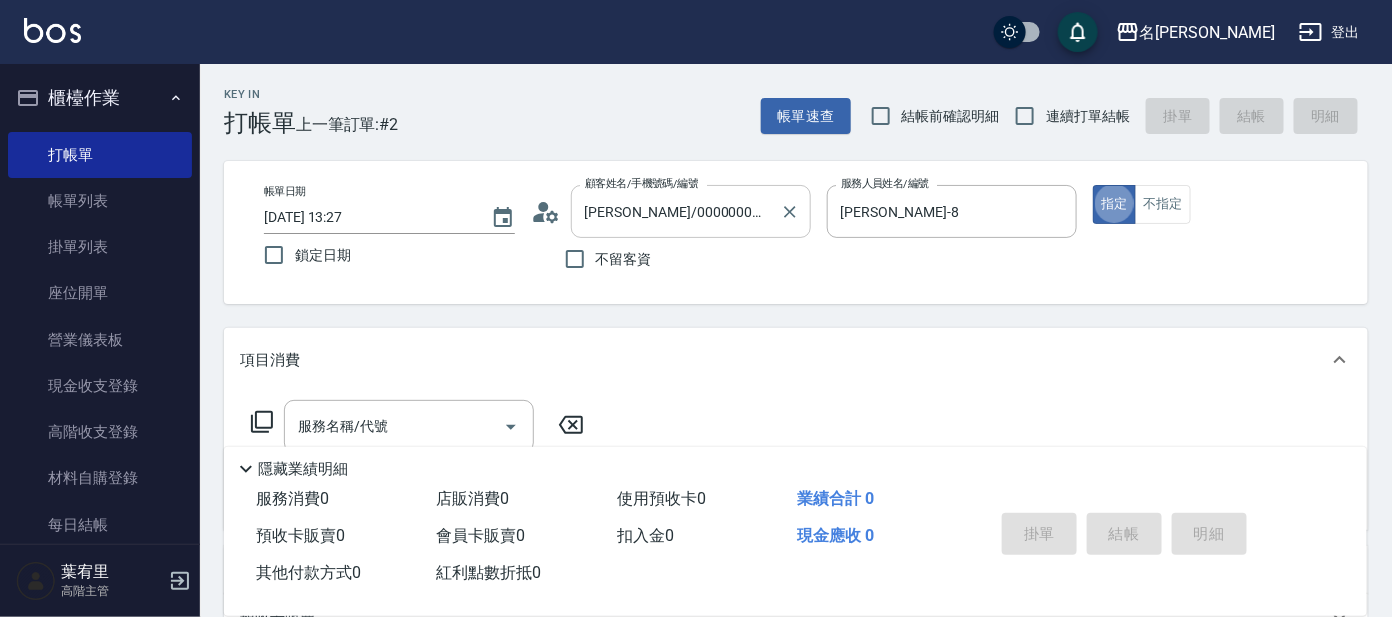 type on "true" 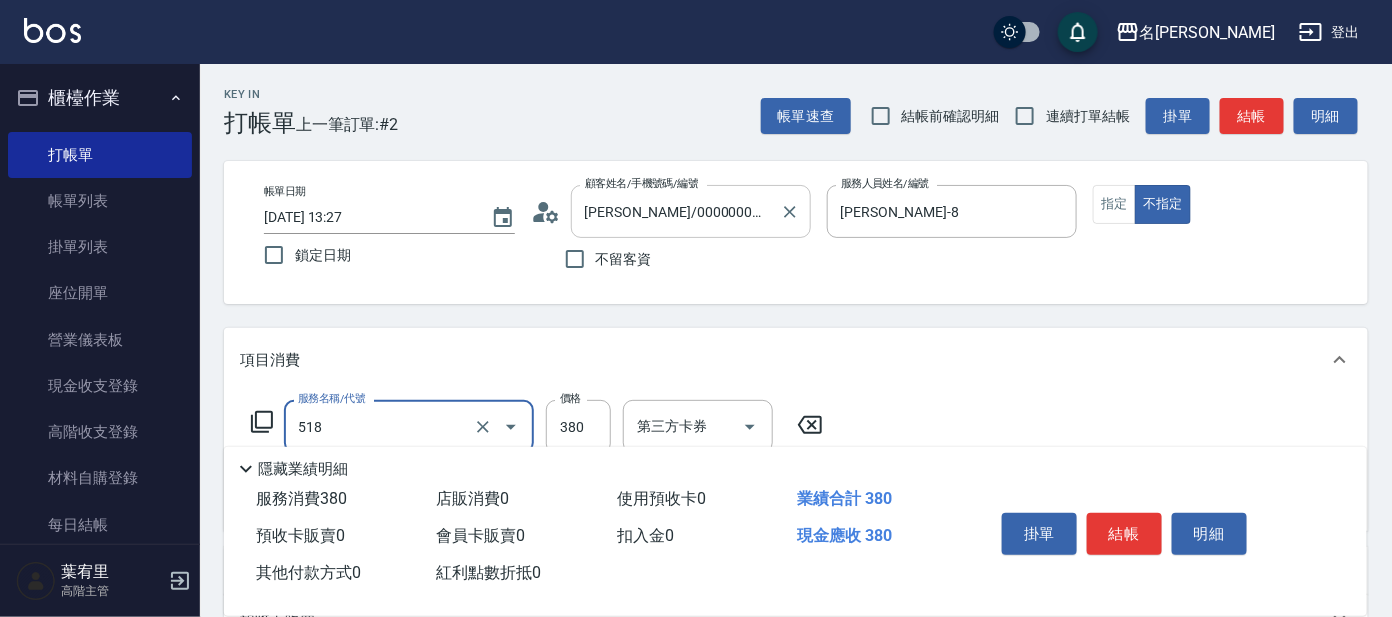type on "舒壓+洗髮+養髮(518)" 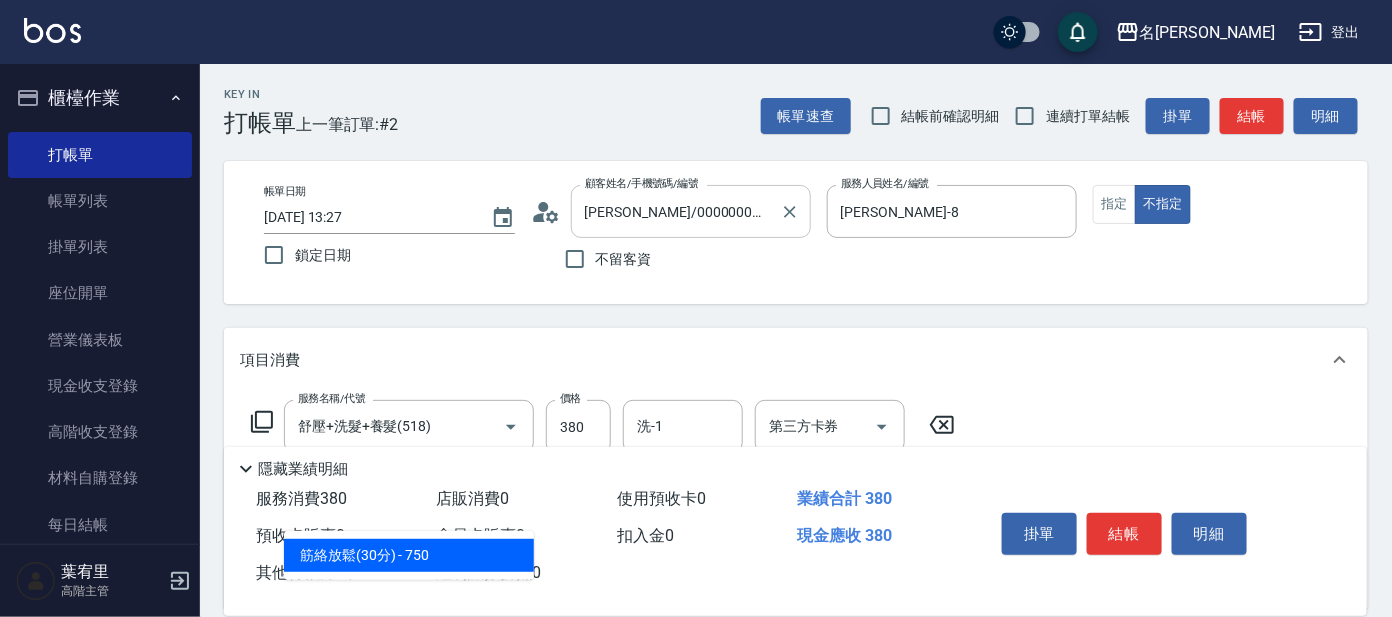 type on "303" 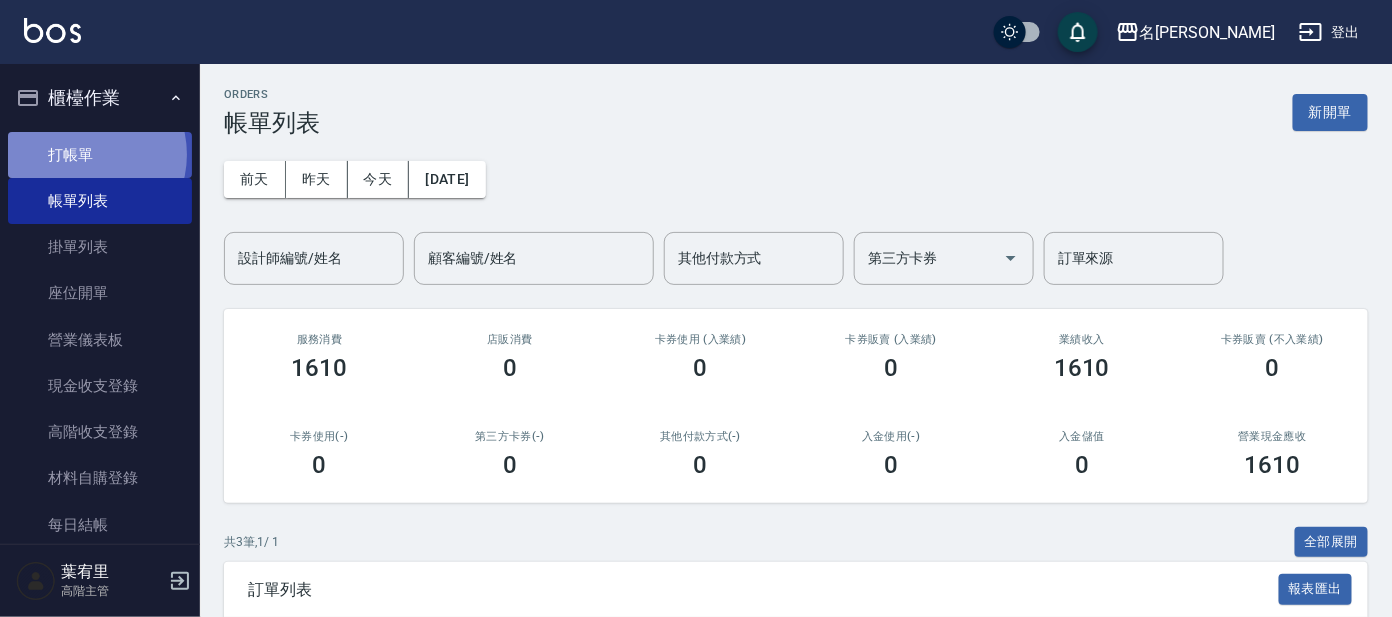 click on "打帳單" at bounding box center [100, 155] 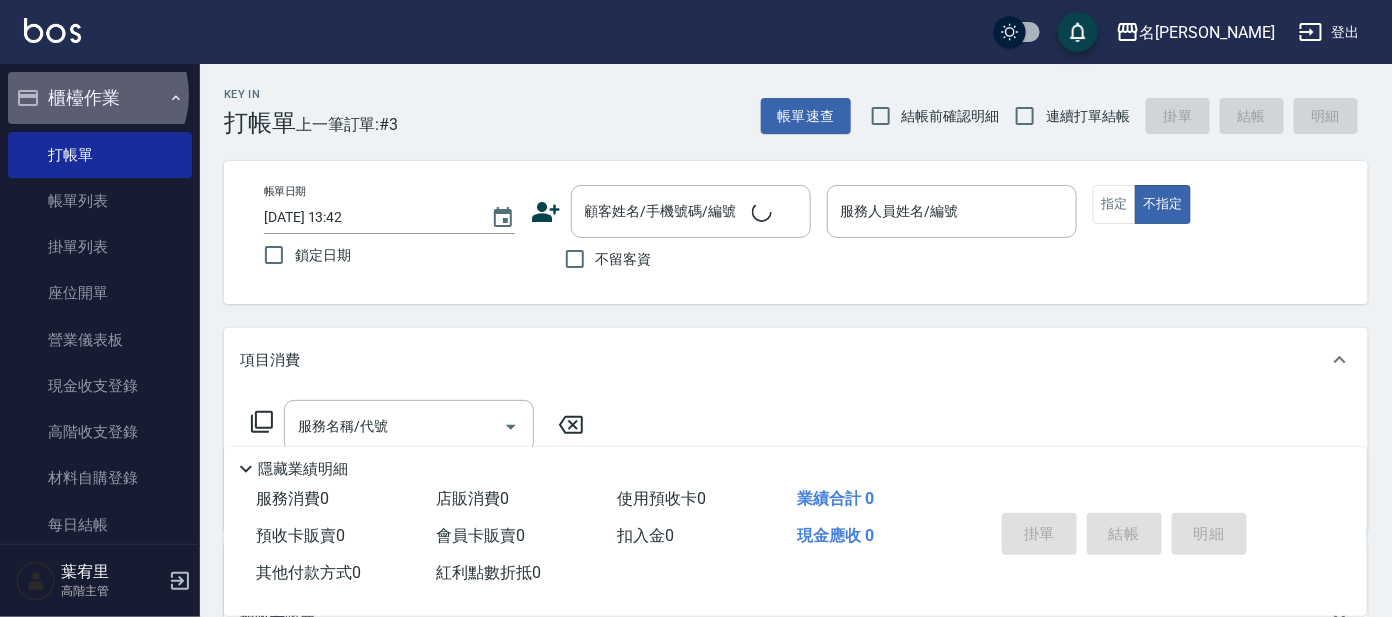 click on "櫃檯作業" at bounding box center [100, 98] 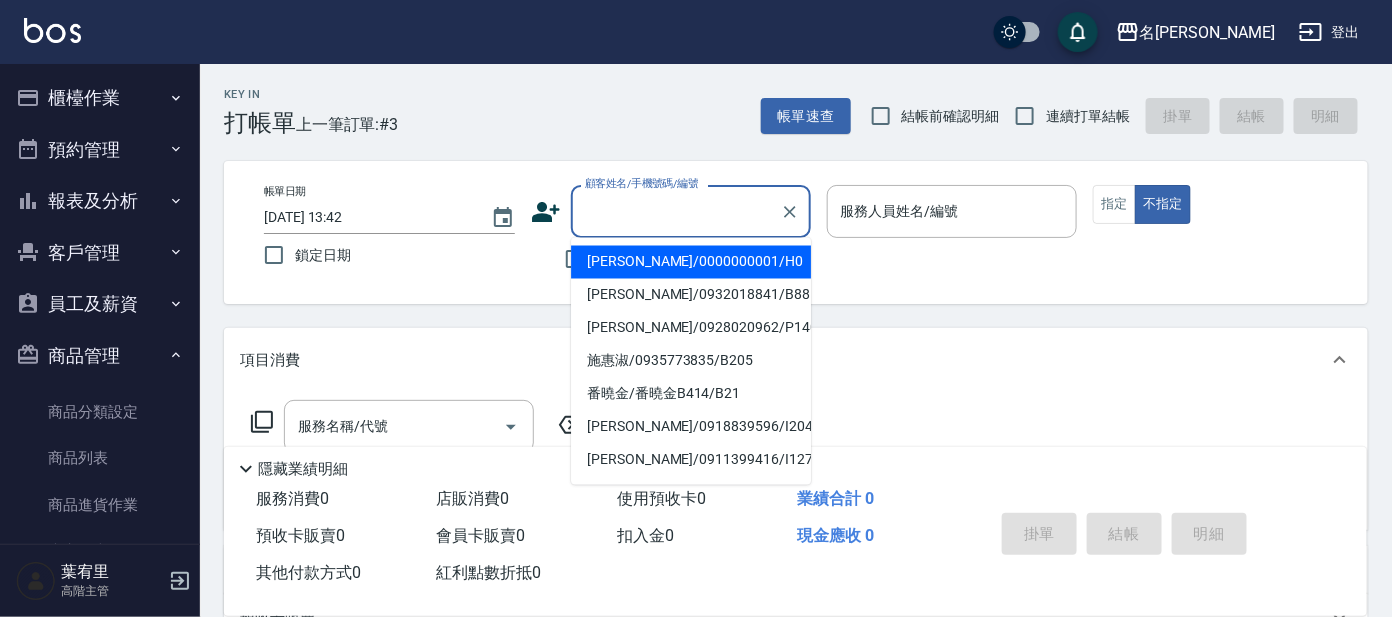 click on "顧客姓名/手機號碼/編號" at bounding box center (676, 211) 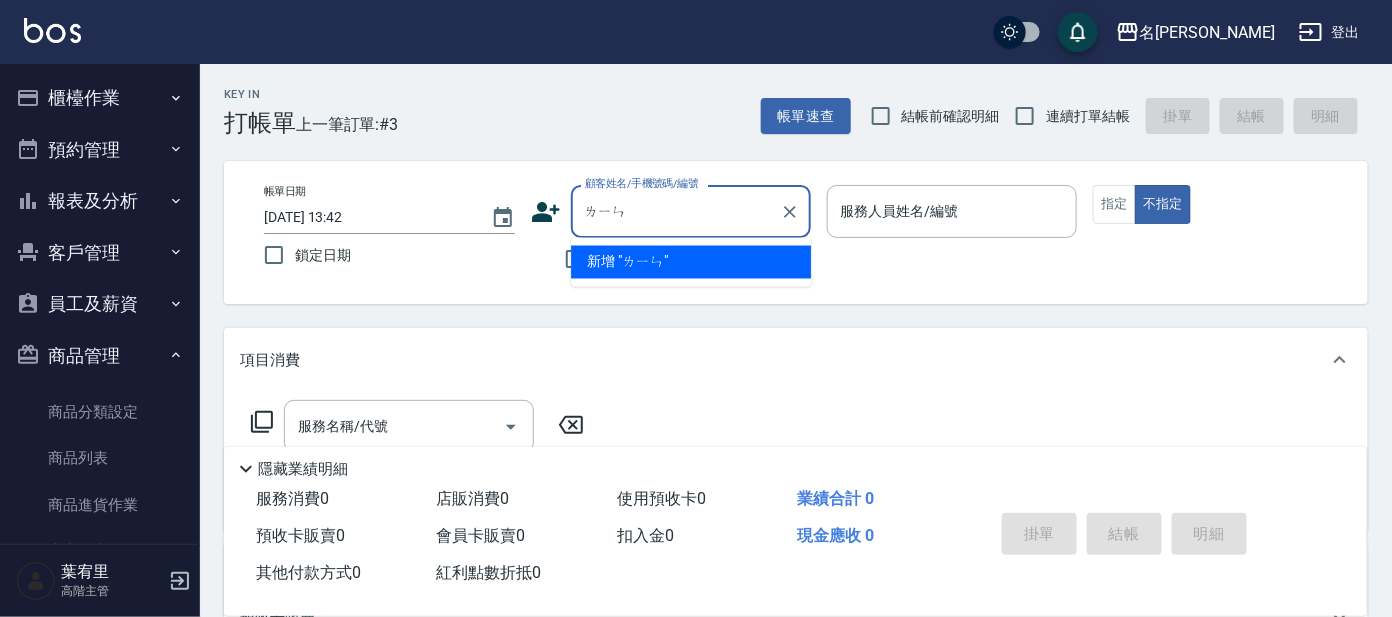 type on "吝" 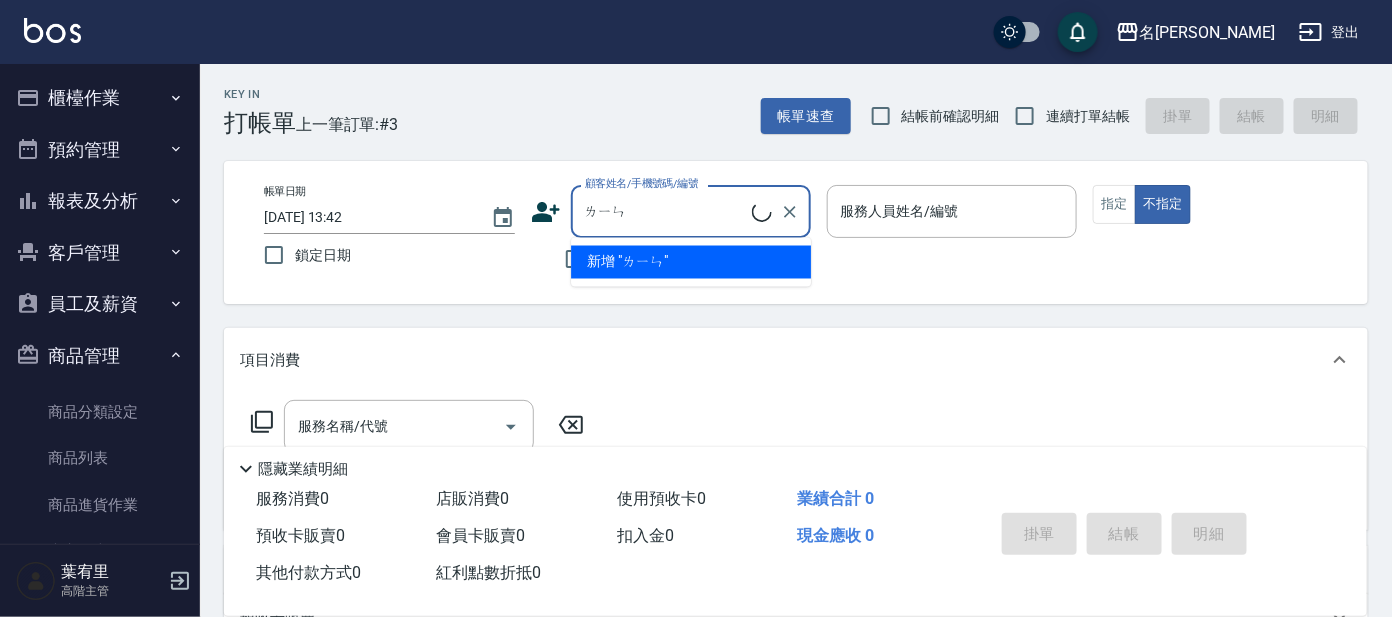 type on "吝" 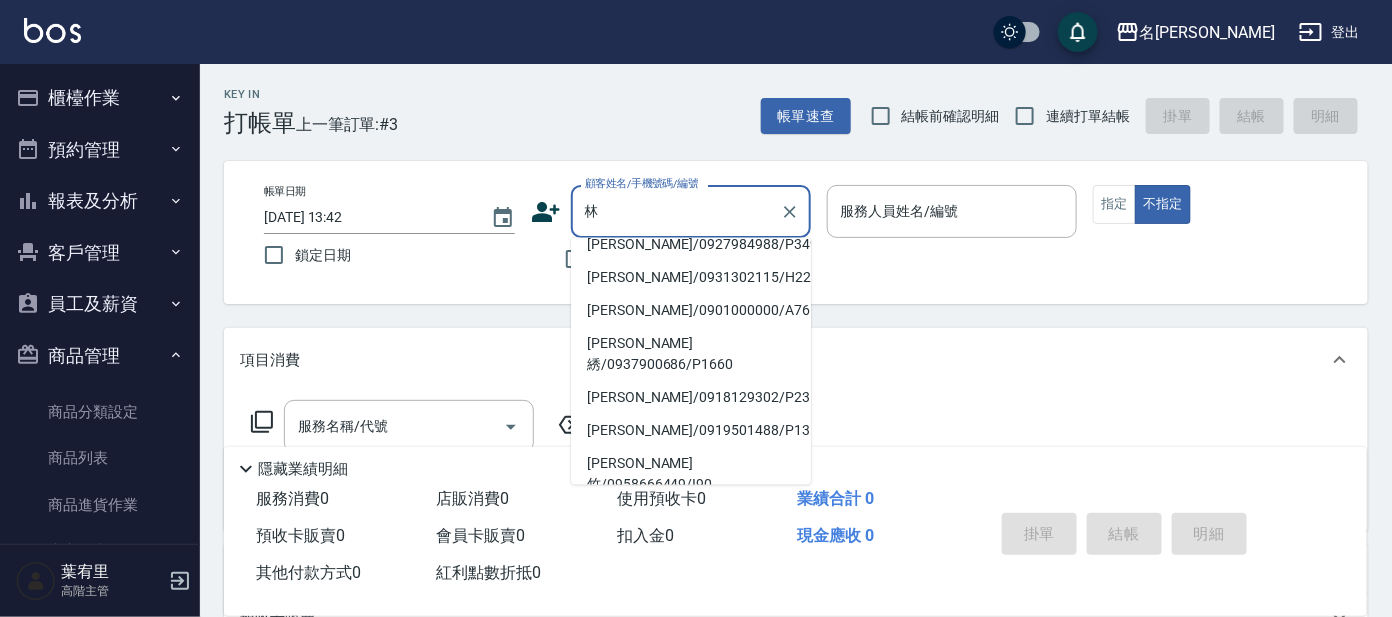 scroll, scrollTop: 169, scrollLeft: 0, axis: vertical 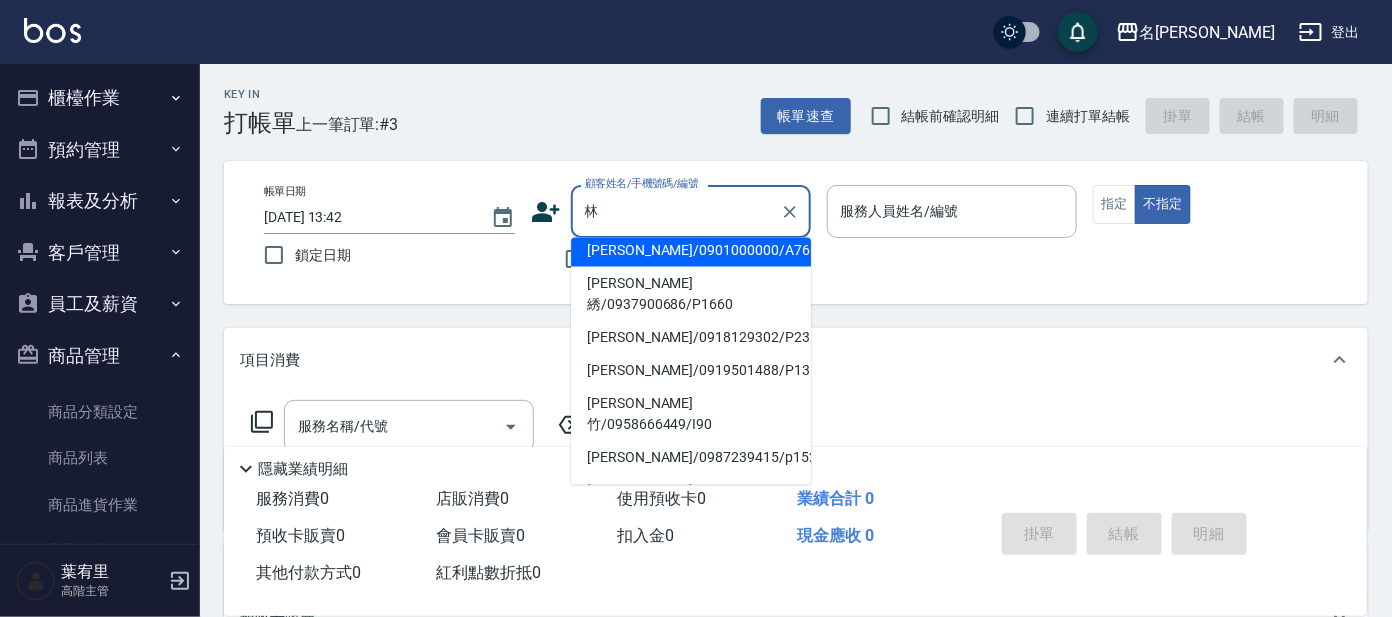 drag, startPoint x: 607, startPoint y: 211, endPoint x: 625, endPoint y: 216, distance: 18.681541 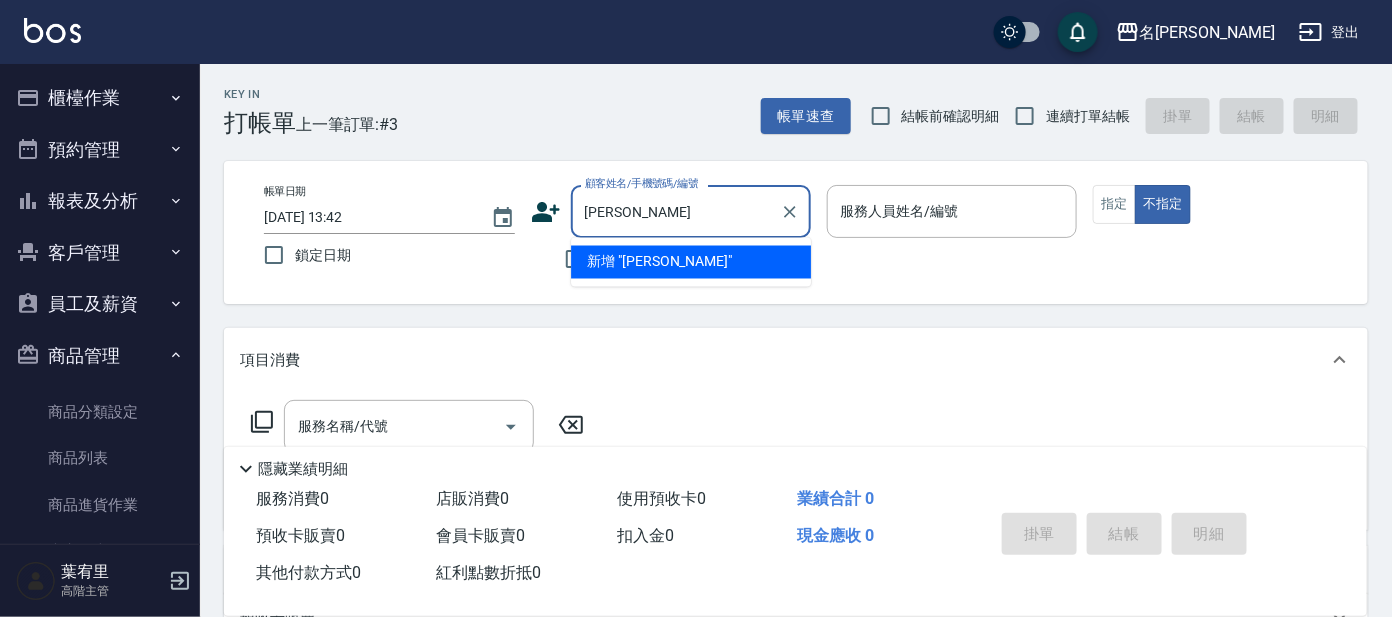 scroll, scrollTop: 0, scrollLeft: 0, axis: both 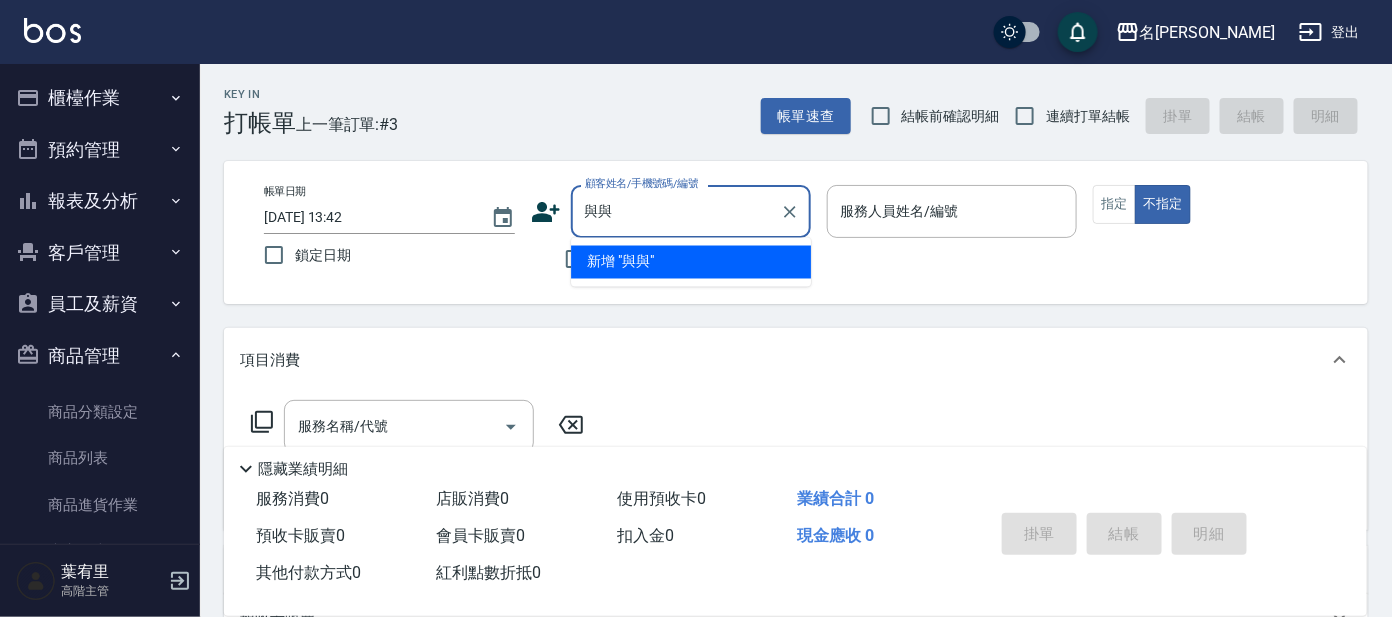 click on "與與" at bounding box center (676, 211) 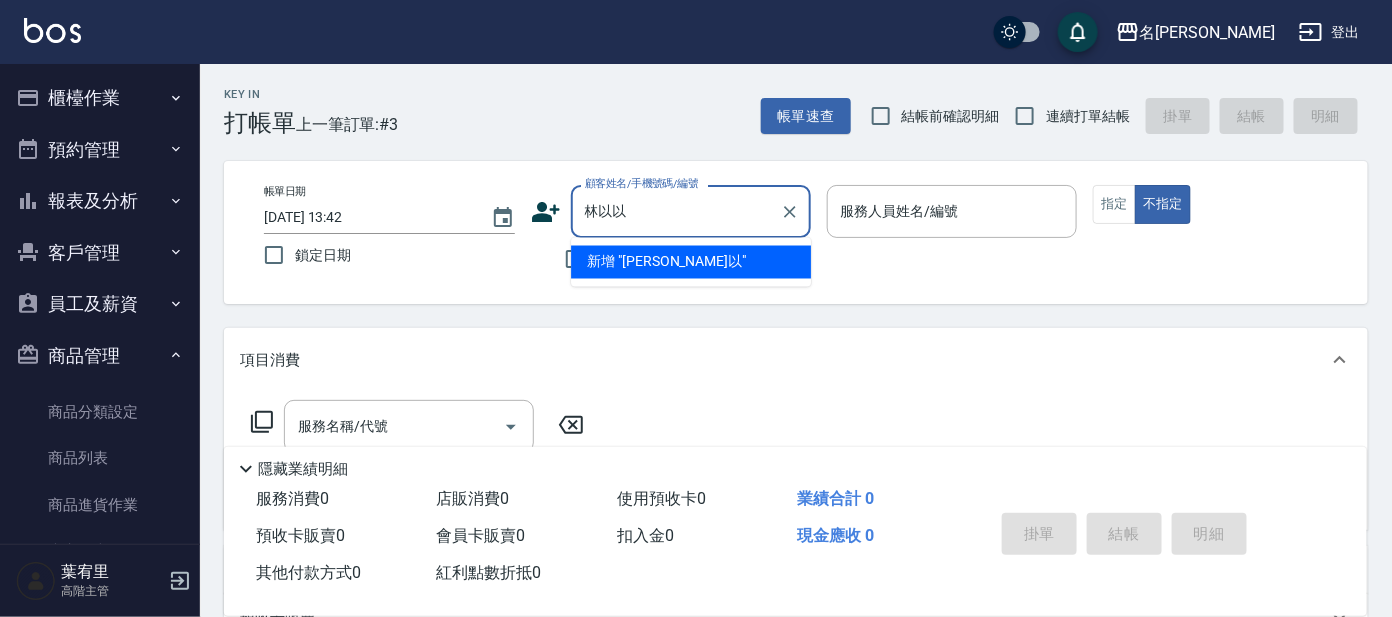 click on "林以以" at bounding box center (676, 211) 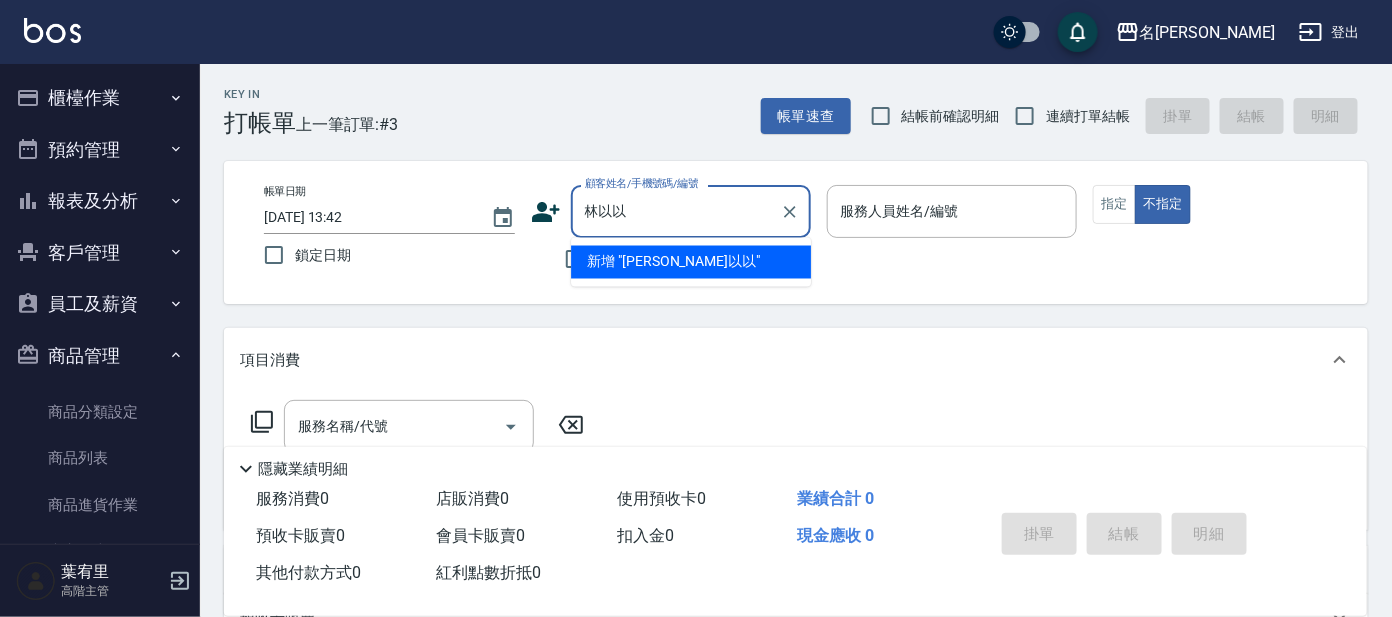 click on "林以以" at bounding box center [676, 211] 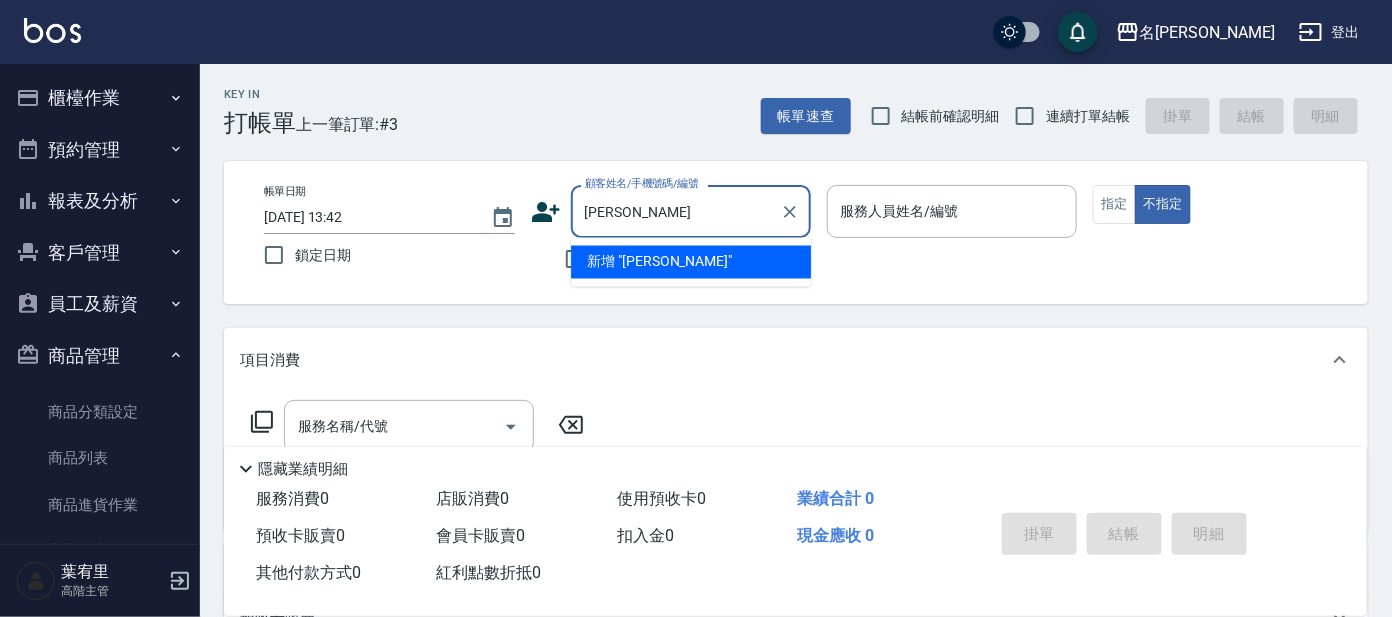 type on "林" 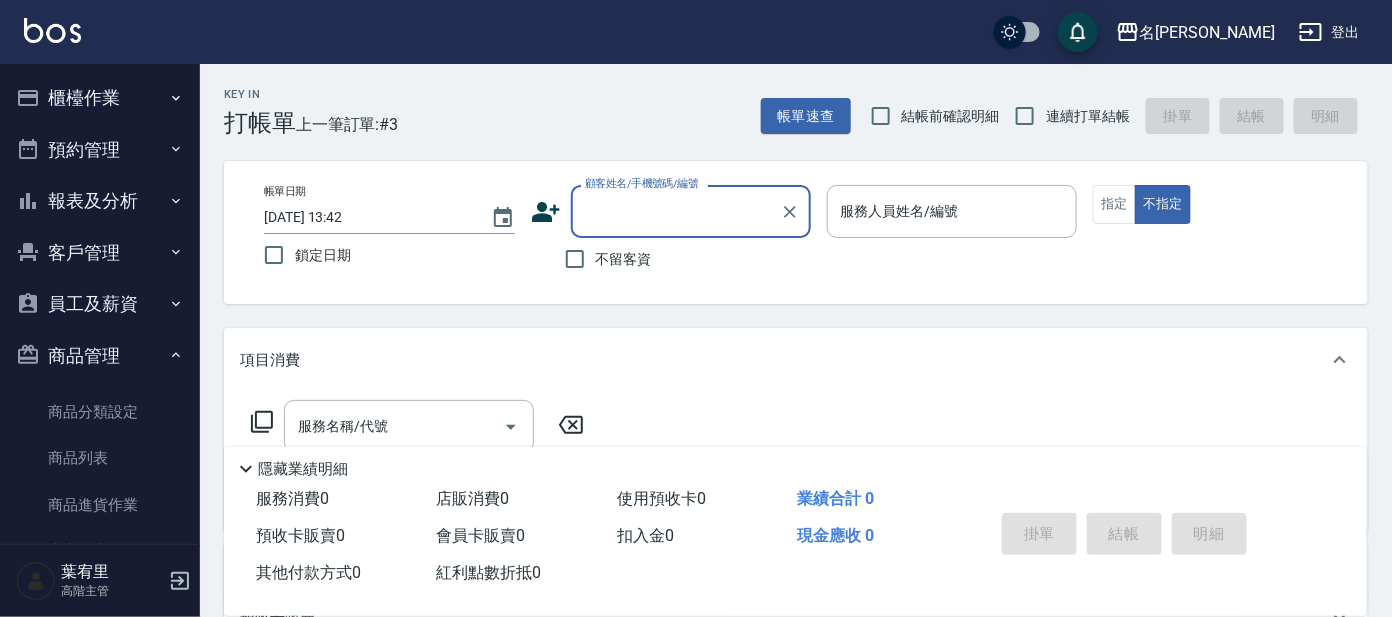click on "顧客姓名/手機號碼/編號" at bounding box center (676, 211) 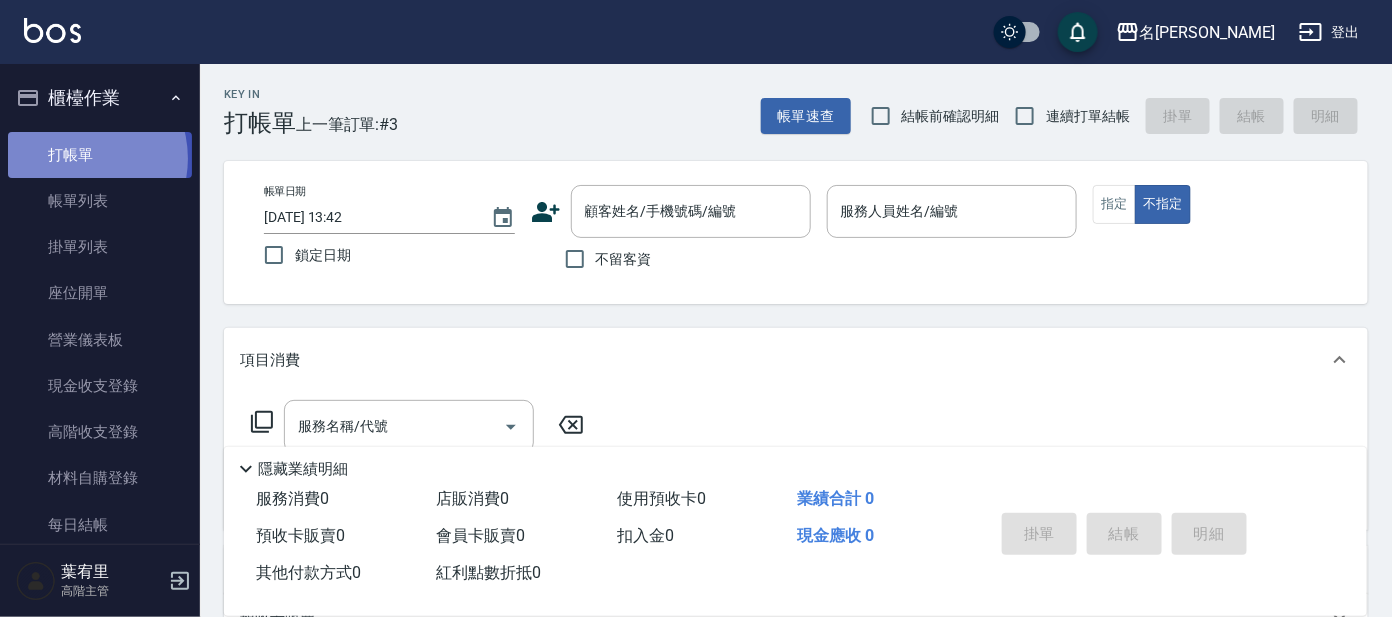 click on "打帳單" at bounding box center (100, 155) 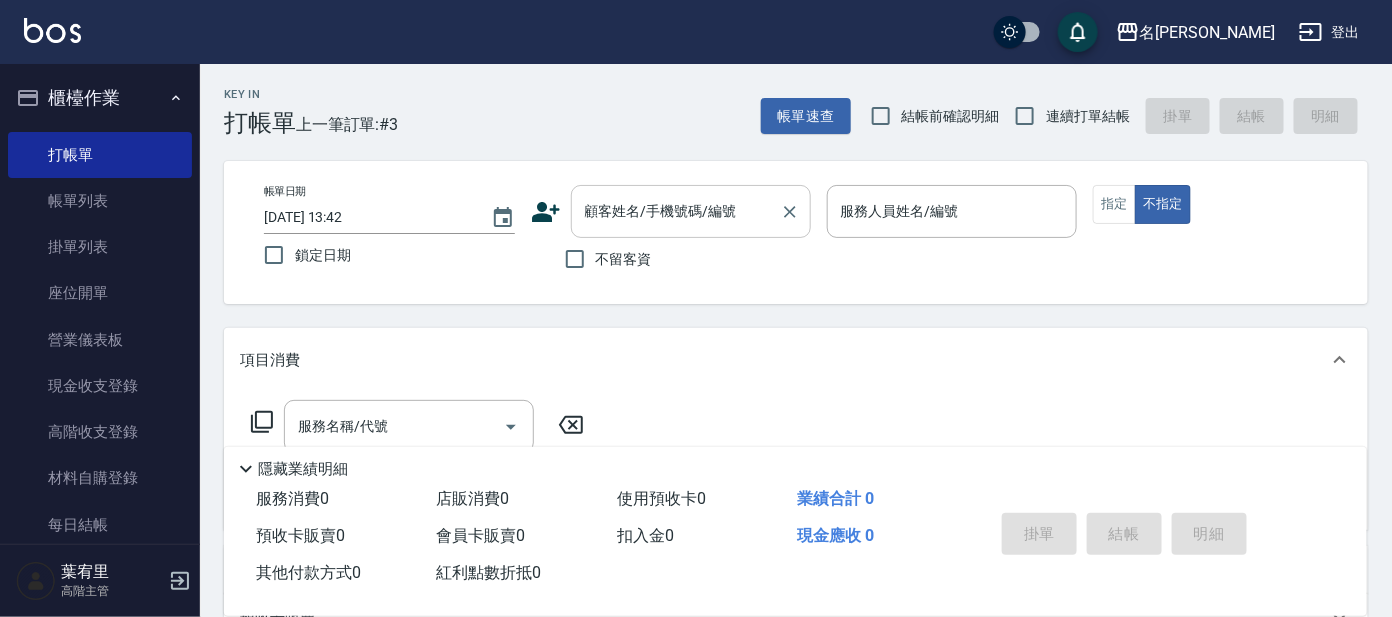 click on "顧客姓名/手機號碼/編號" at bounding box center [676, 211] 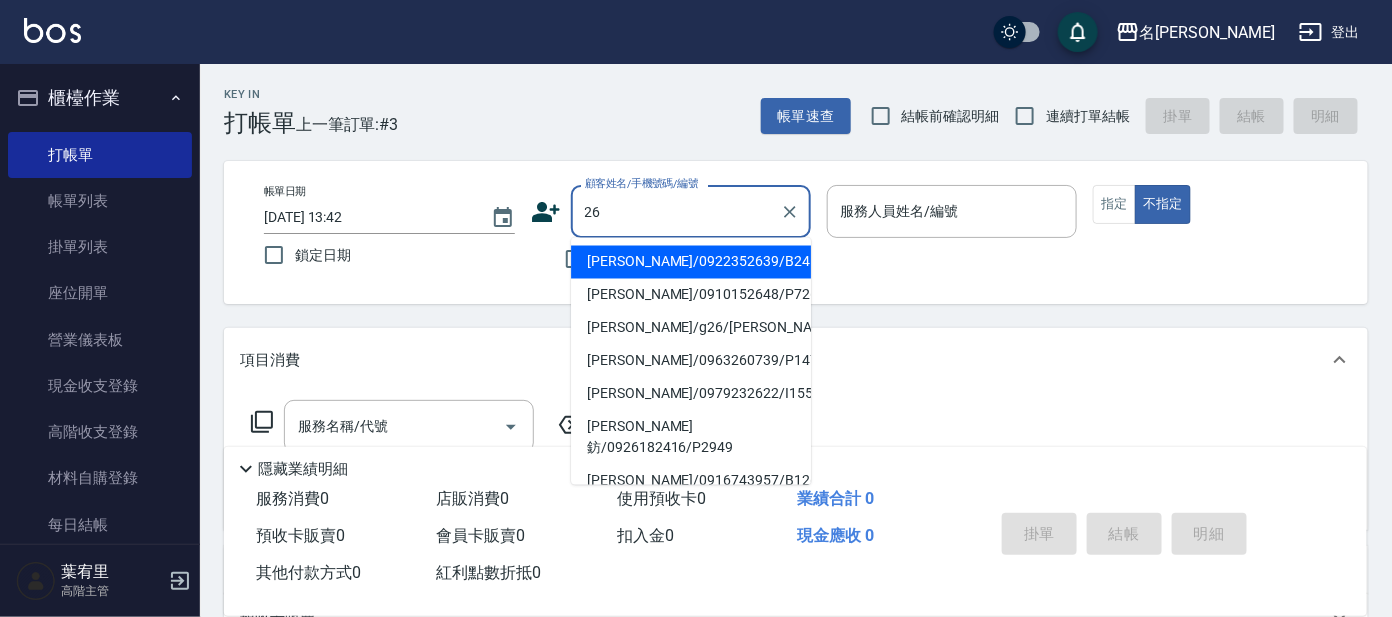click on "26" at bounding box center (676, 211) 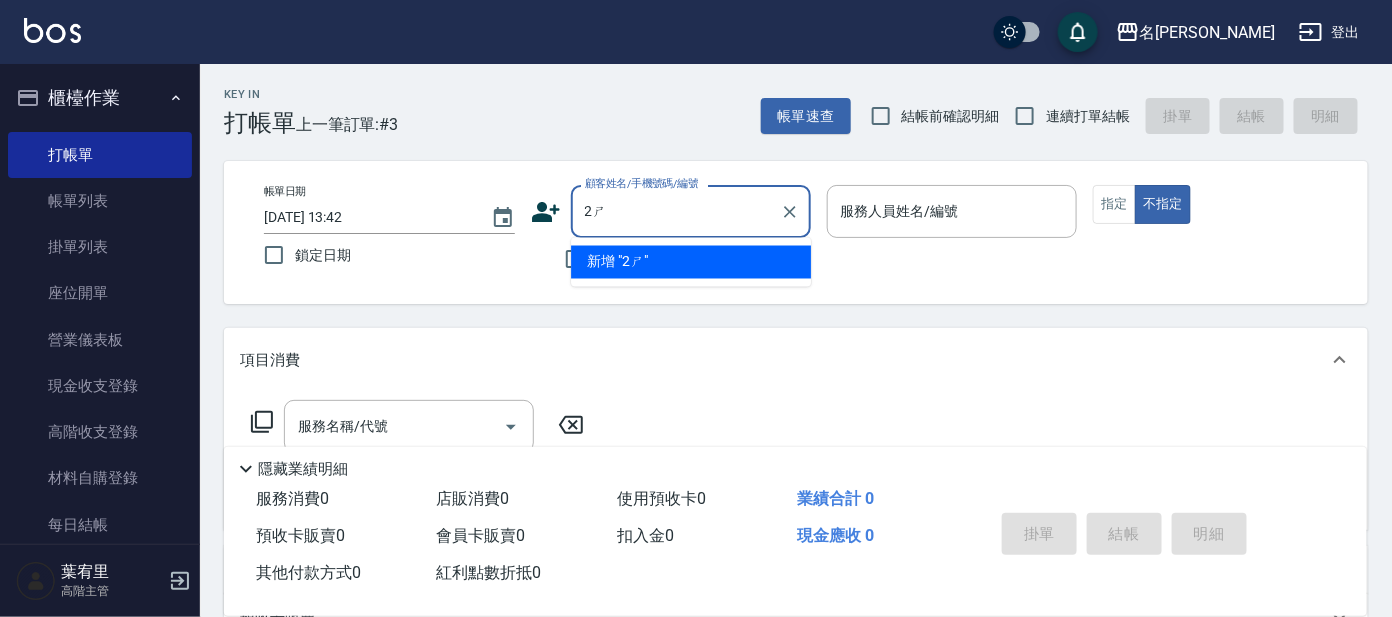 type on "2" 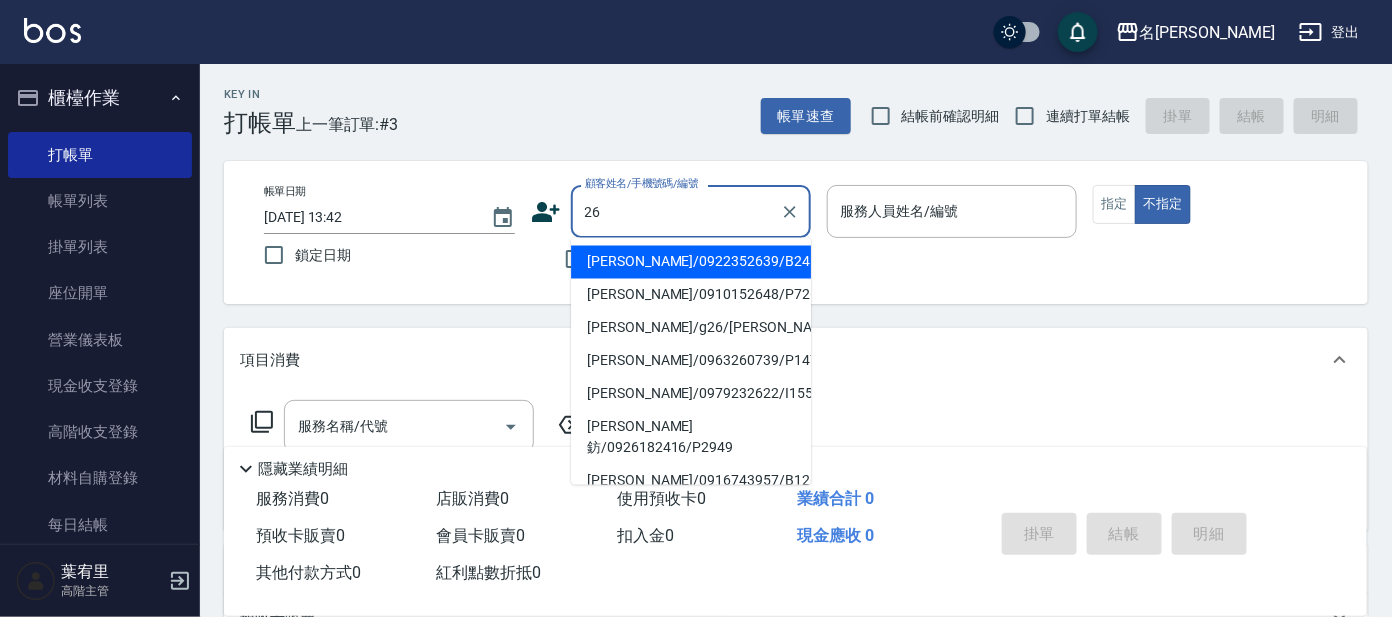 click on "26" at bounding box center (676, 211) 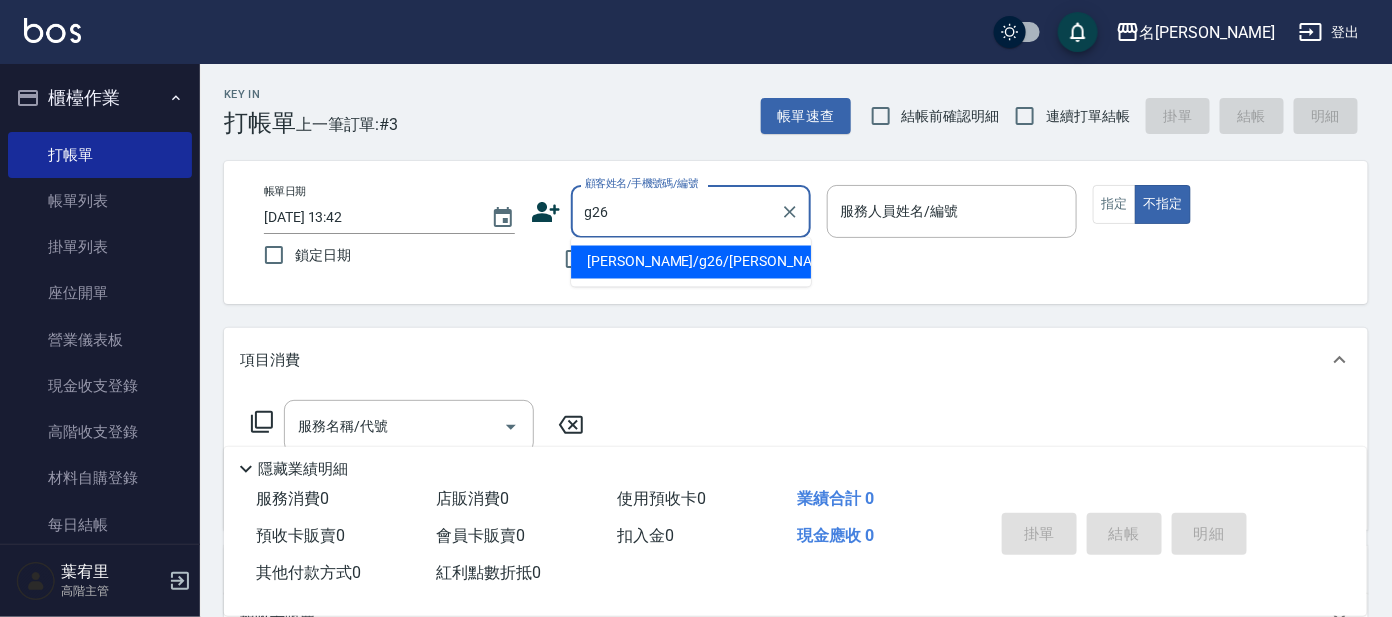 type on "[PERSON_NAME]/g26/[PERSON_NAME]" 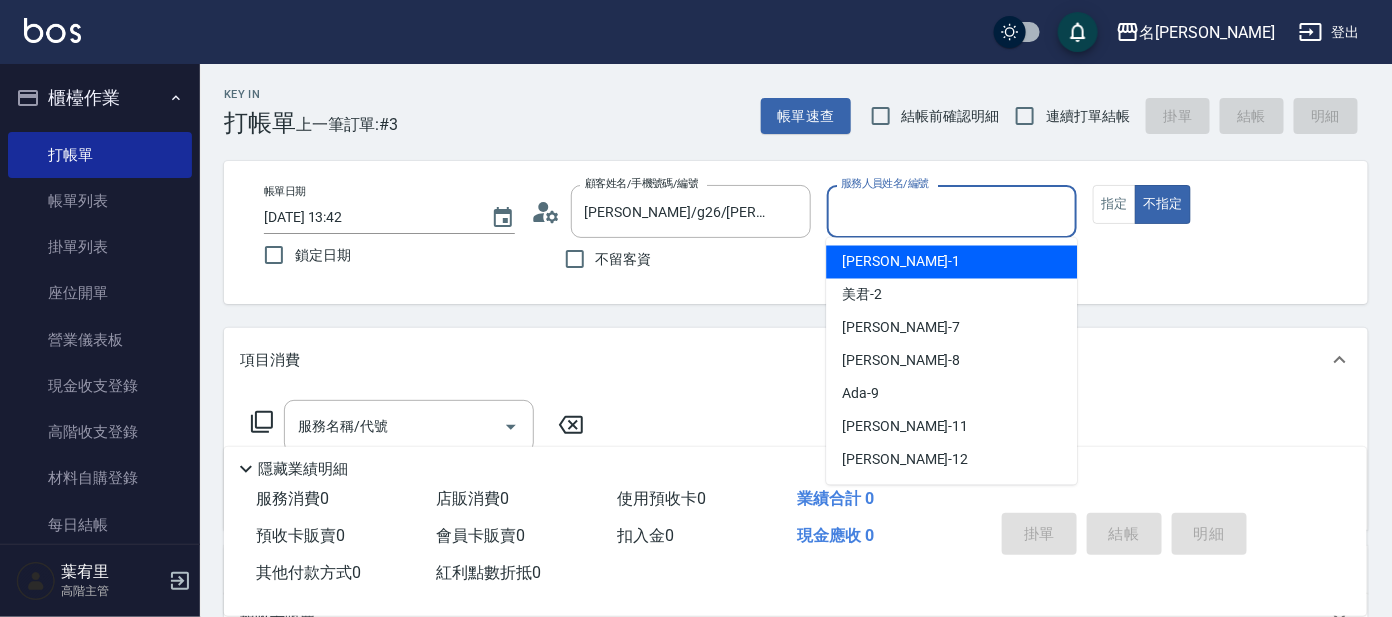 drag, startPoint x: 909, startPoint y: 220, endPoint x: 909, endPoint y: 231, distance: 11 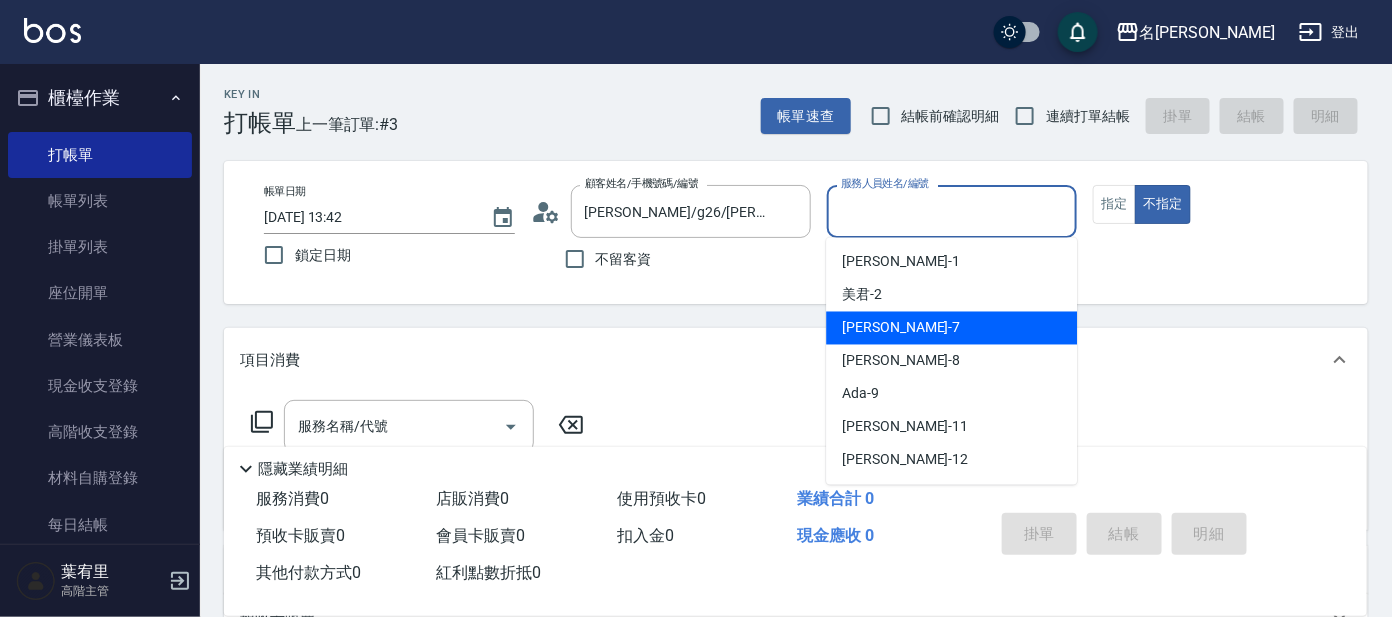 click on "[PERSON_NAME] -7" at bounding box center [901, 328] 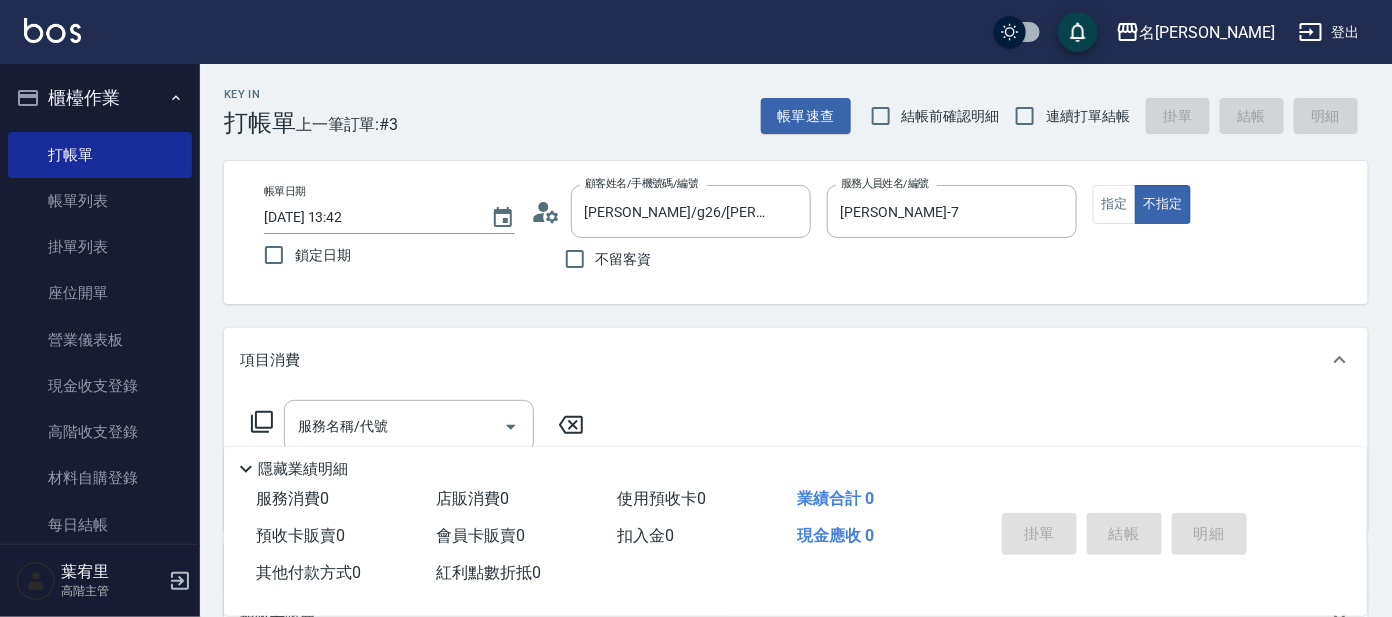 click 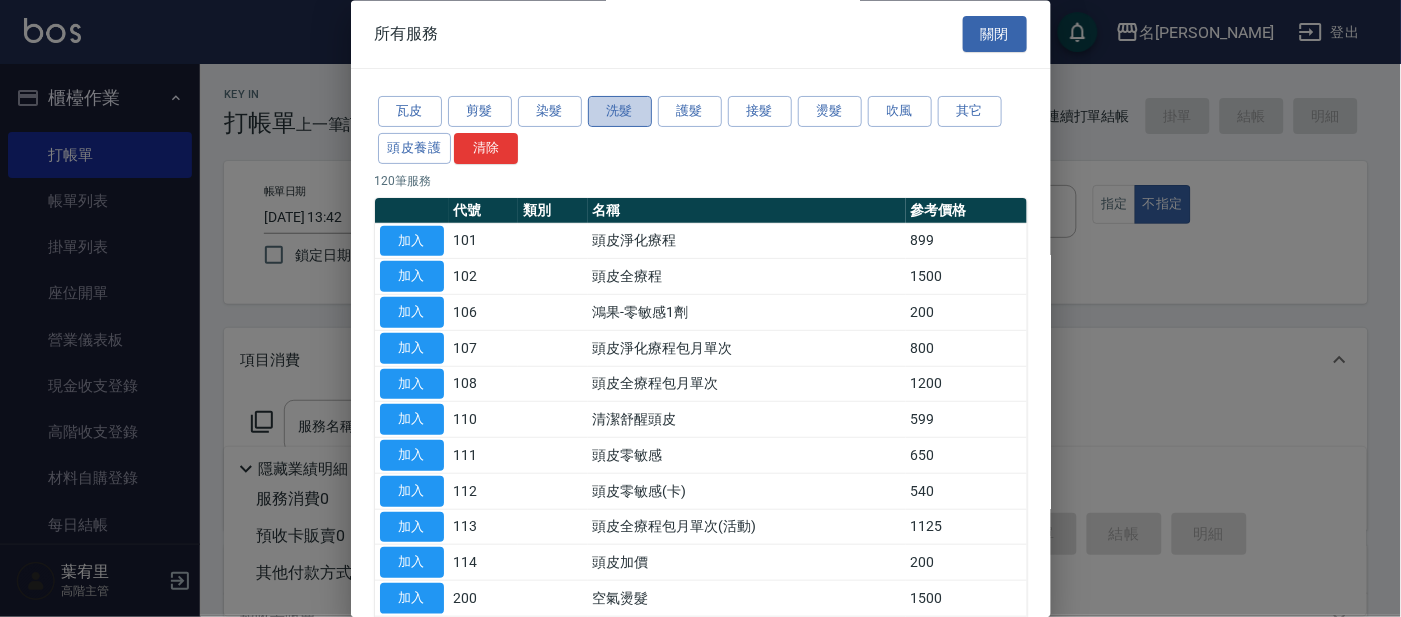 click on "洗髮" at bounding box center [620, 112] 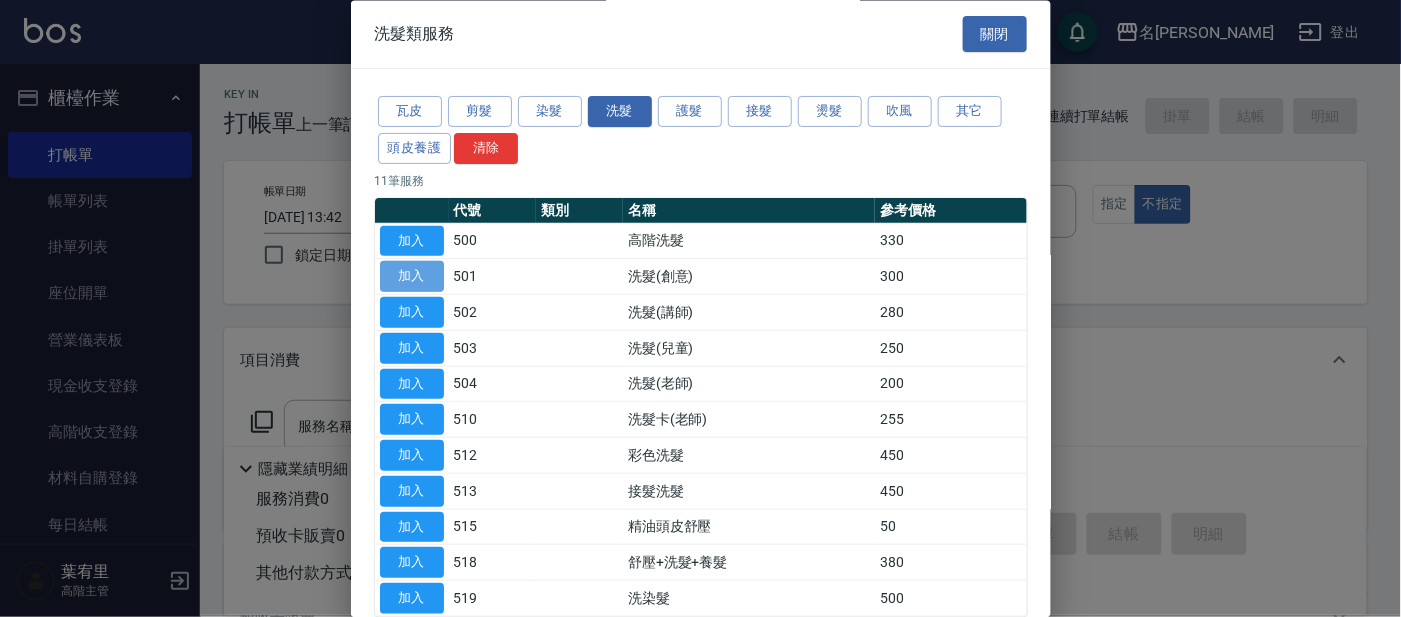 click on "加入" at bounding box center [412, 277] 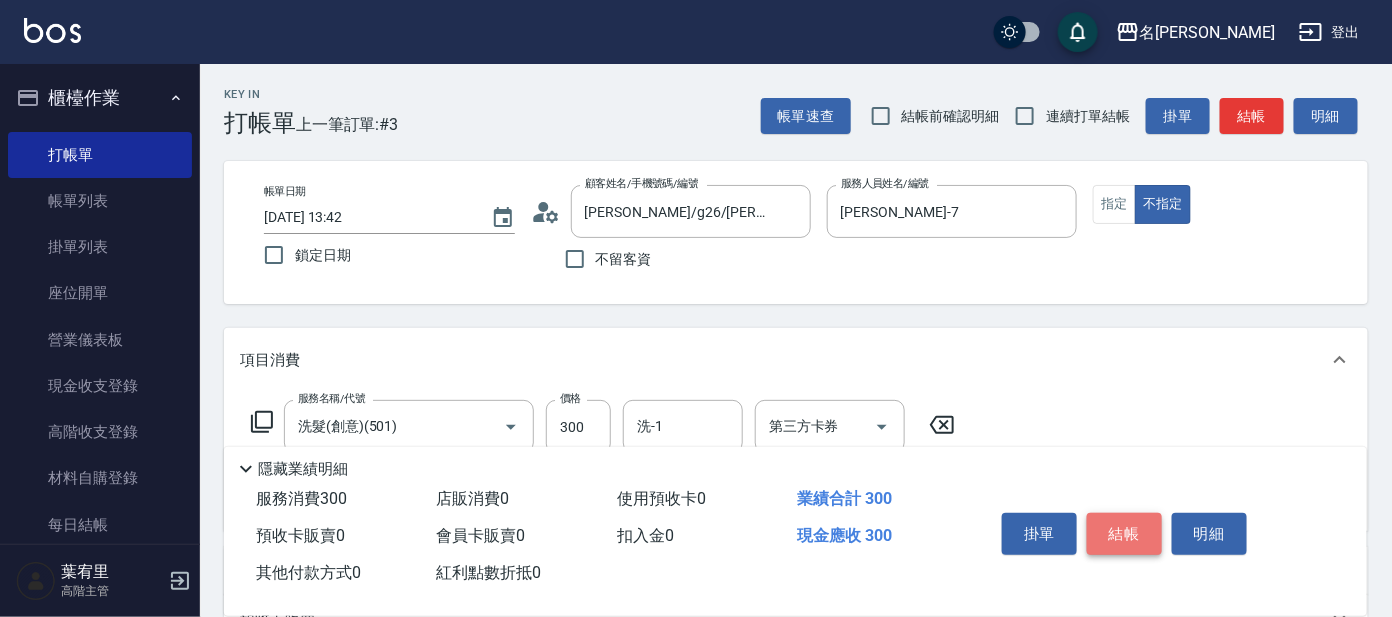 click on "結帳" at bounding box center (1124, 534) 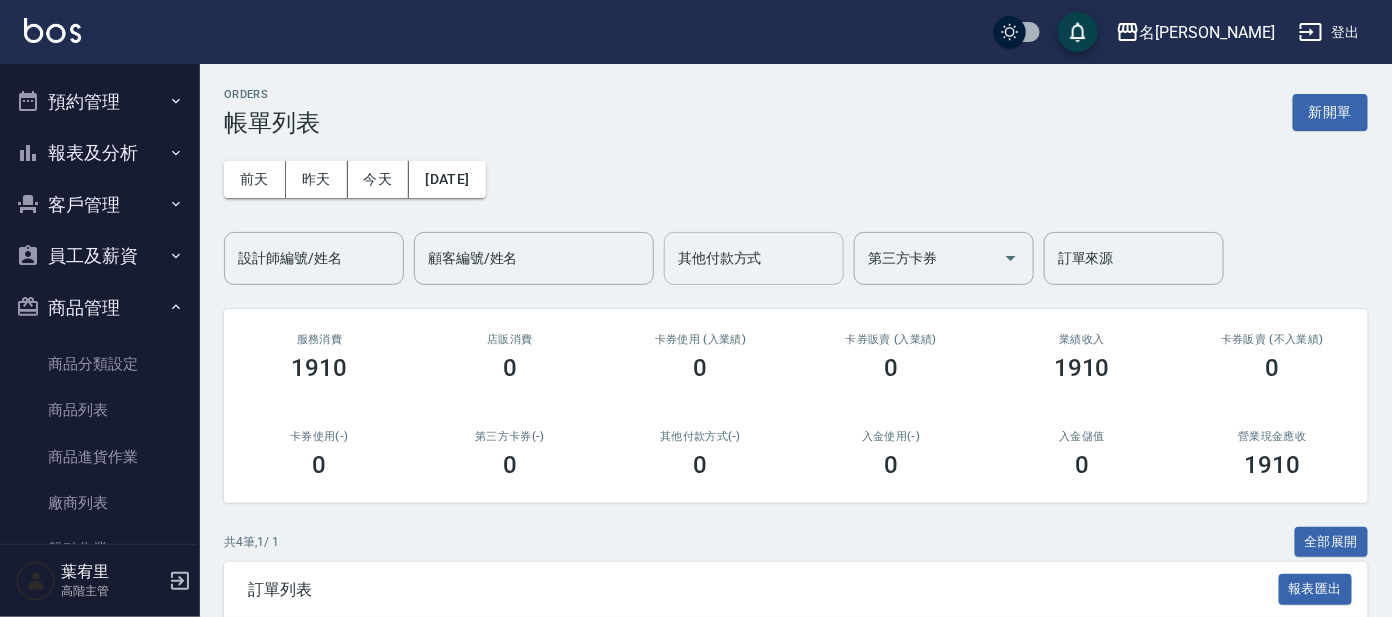 scroll, scrollTop: 624, scrollLeft: 0, axis: vertical 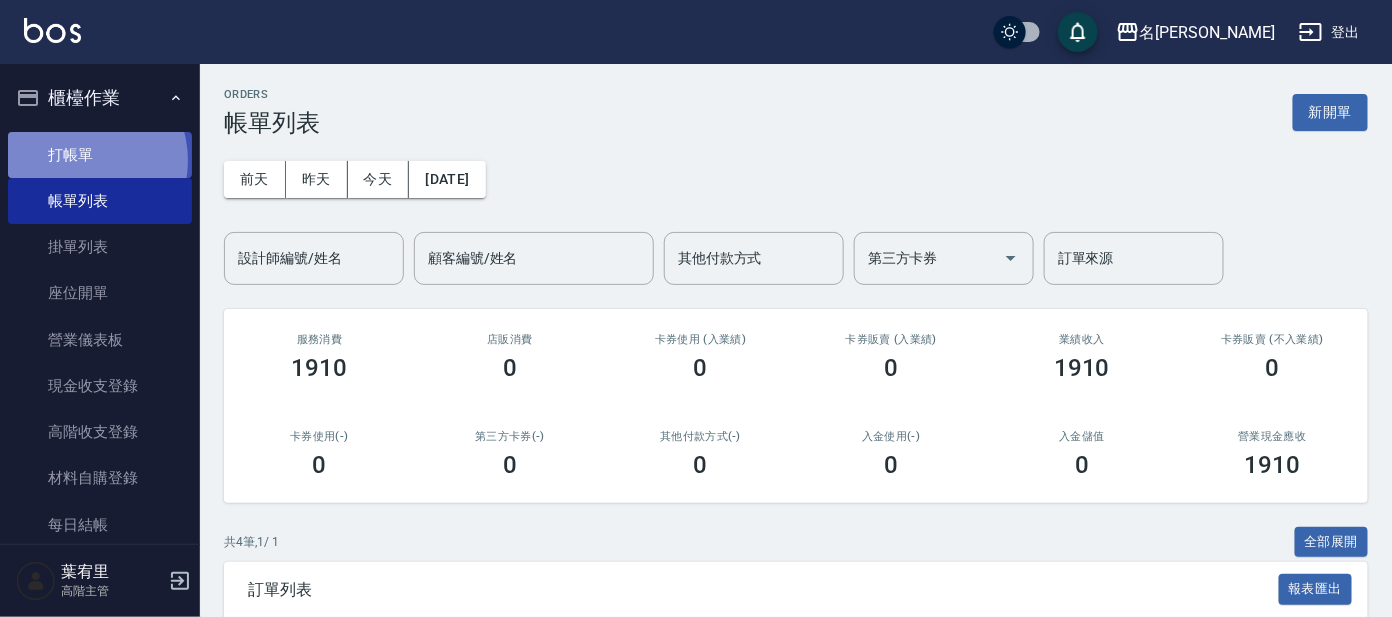 click on "打帳單" at bounding box center (100, 155) 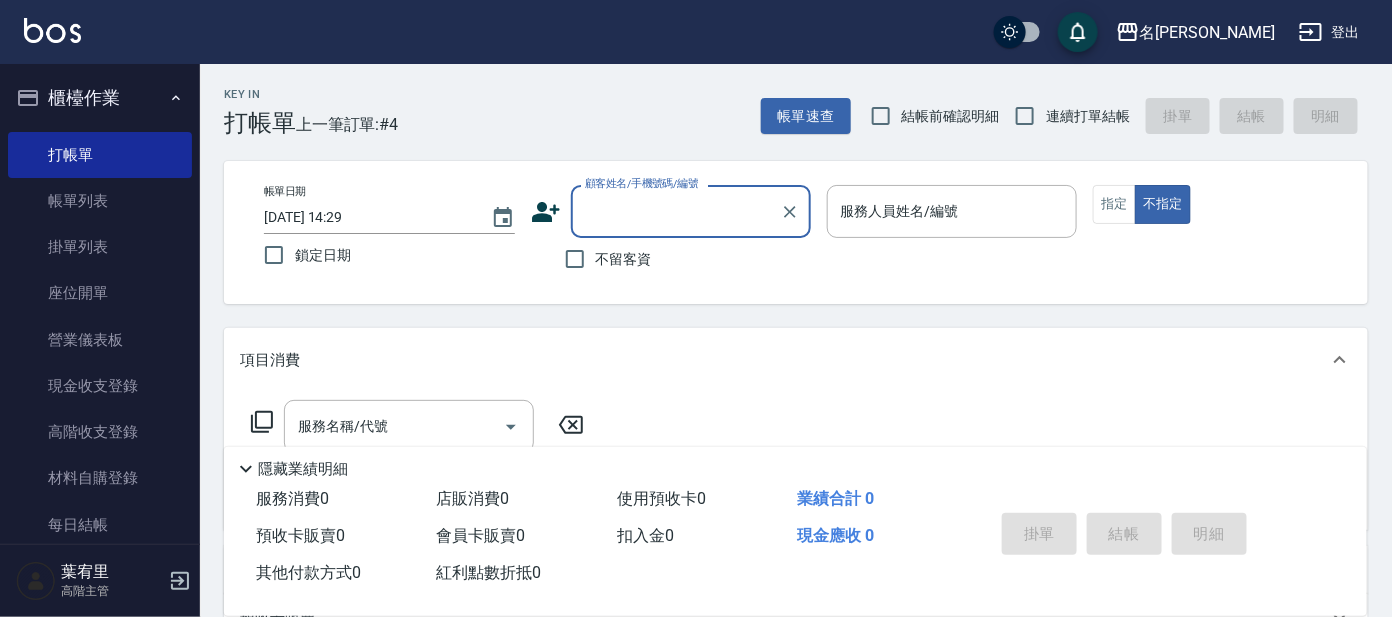 click on "顧客姓名/手機號碼/編號" at bounding box center [676, 211] 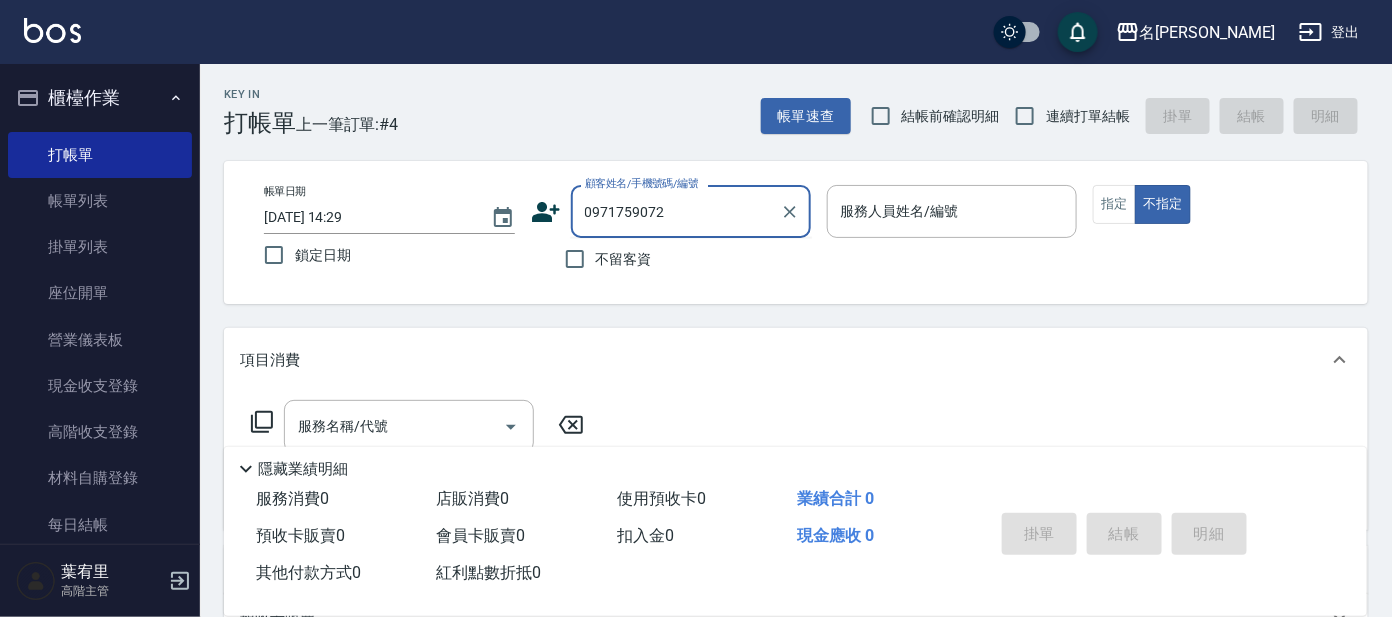 click on "0971759072" at bounding box center (676, 211) 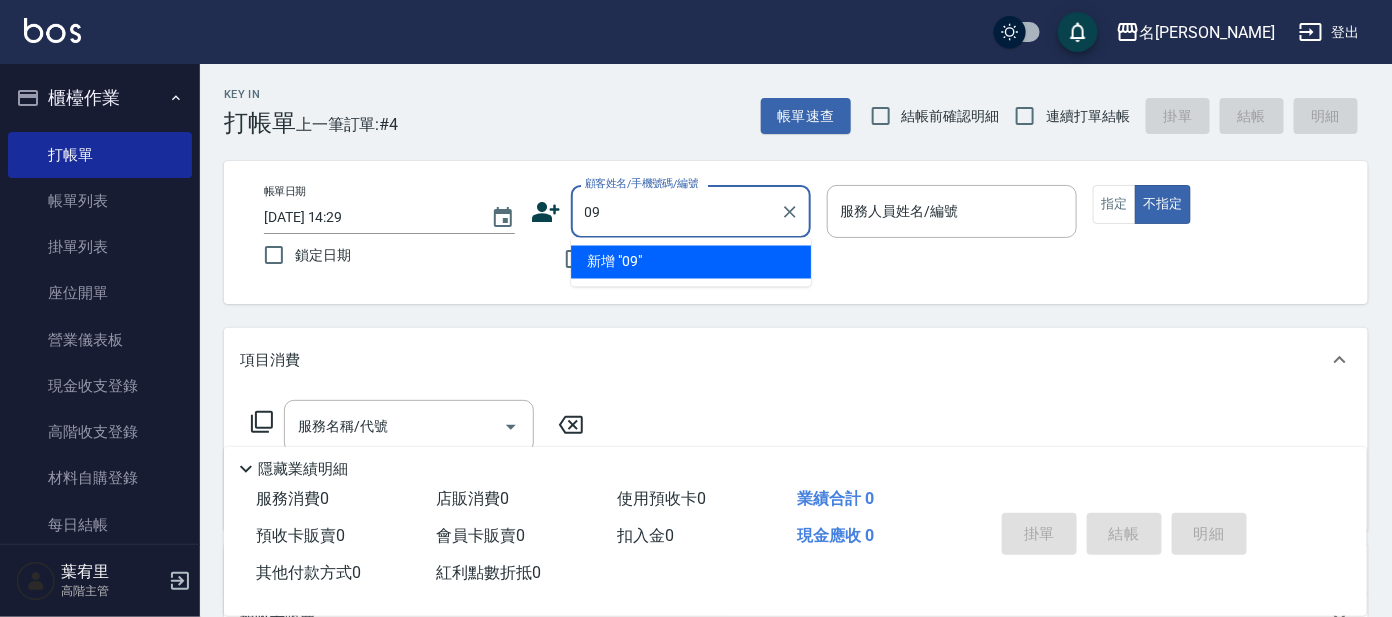 type on "0" 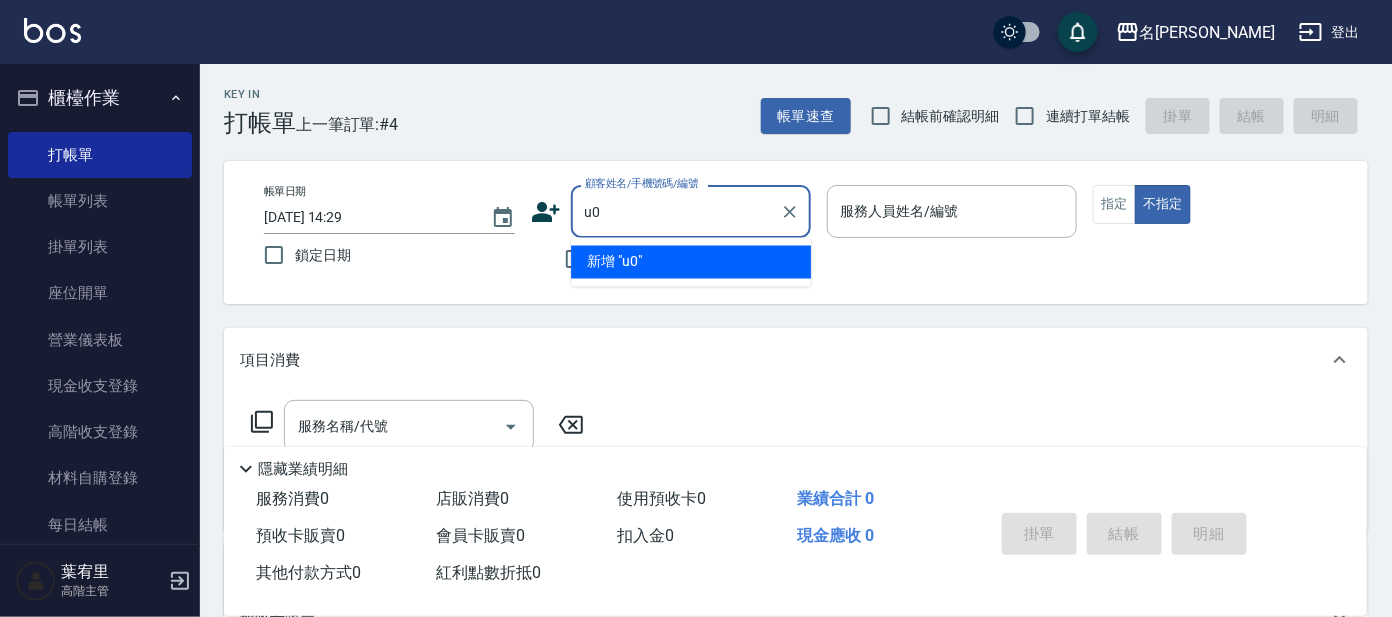 type on "u" 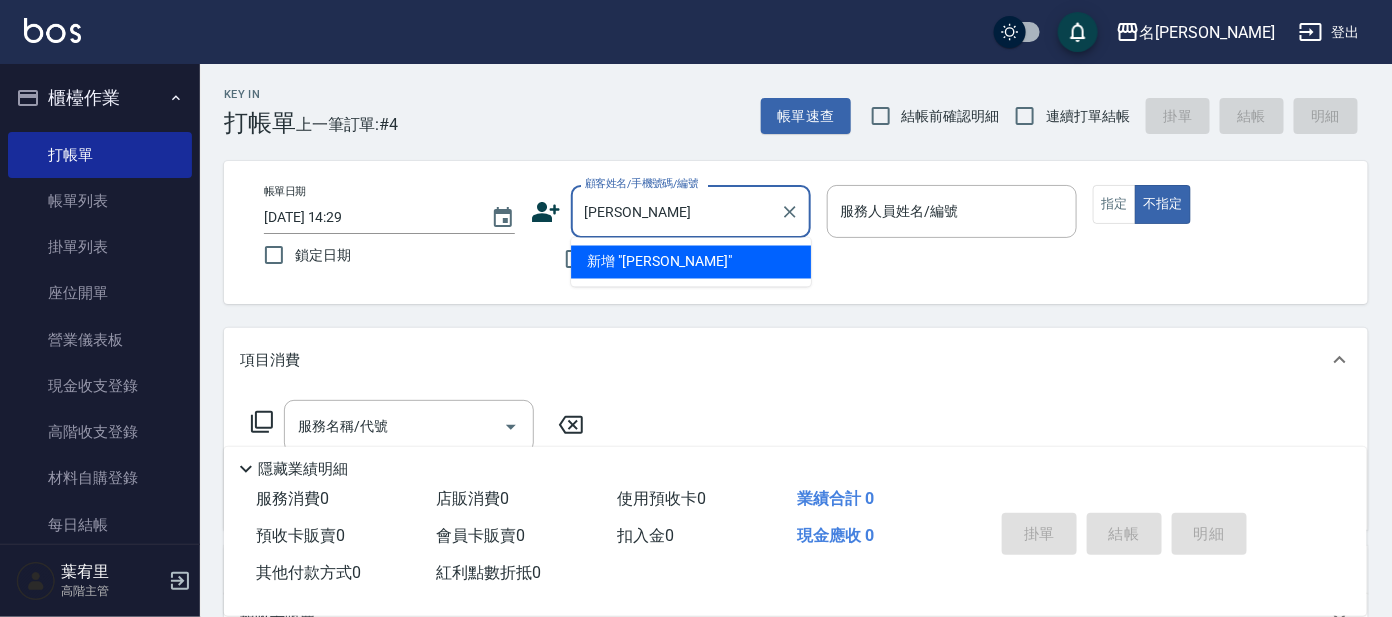 click on "新增 "[PERSON_NAME]"" at bounding box center (691, 262) 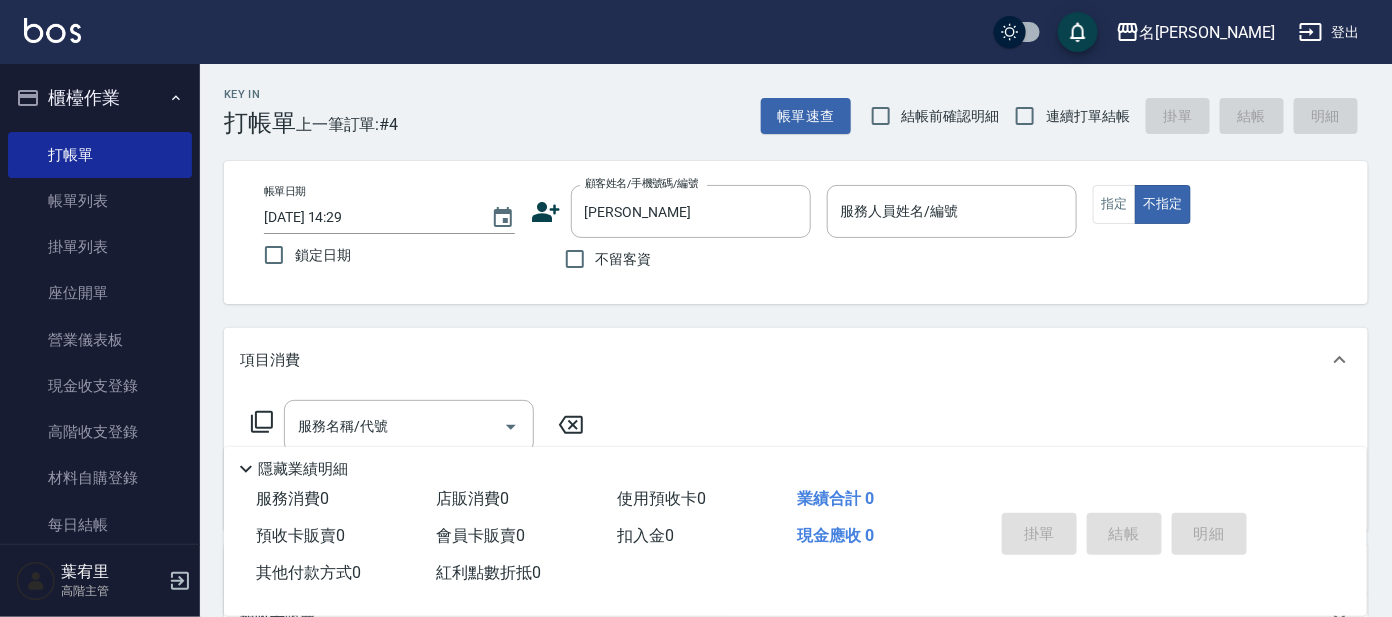 click on "不留客資" at bounding box center (671, 259) 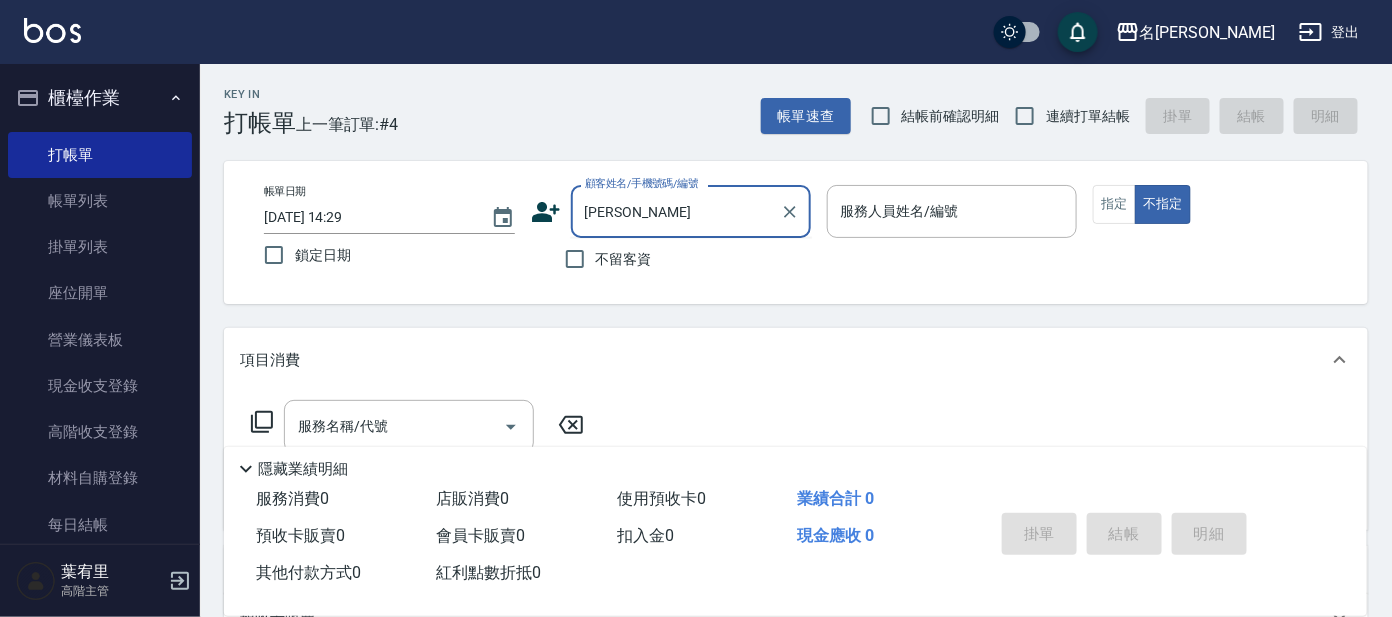 click on "[PERSON_NAME]" at bounding box center (676, 211) 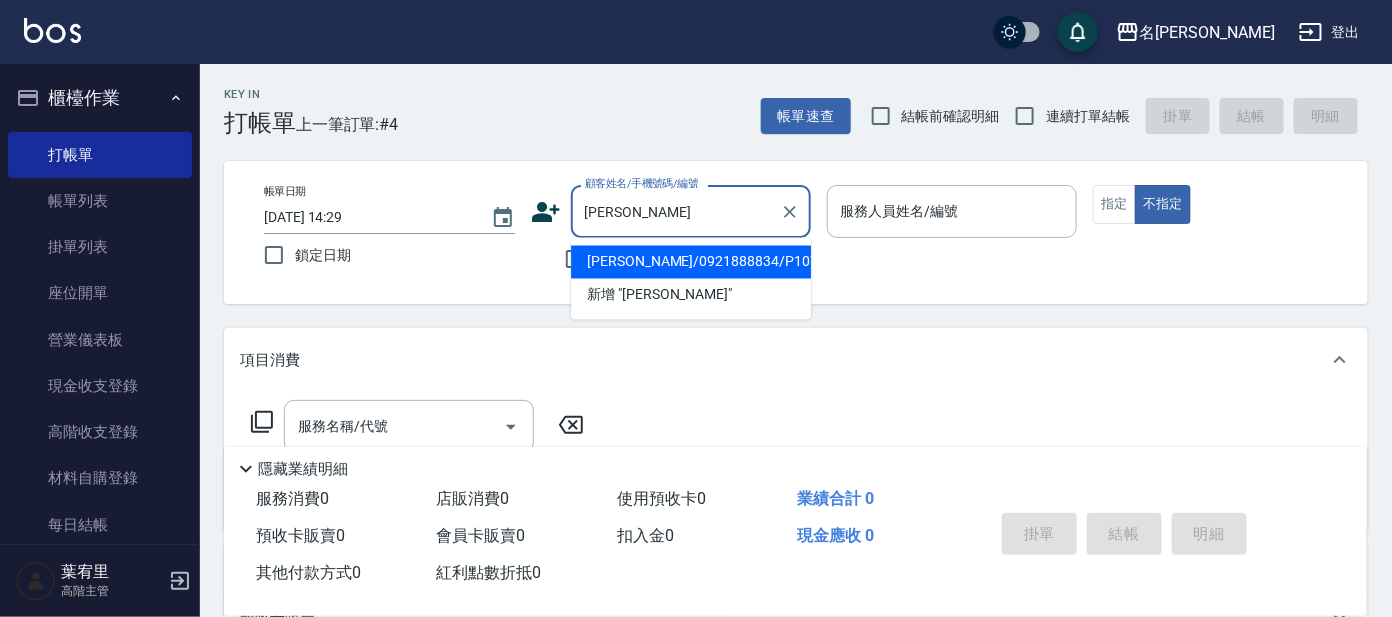 click on "[PERSON_NAME]/0921888834/P1076" at bounding box center (691, 262) 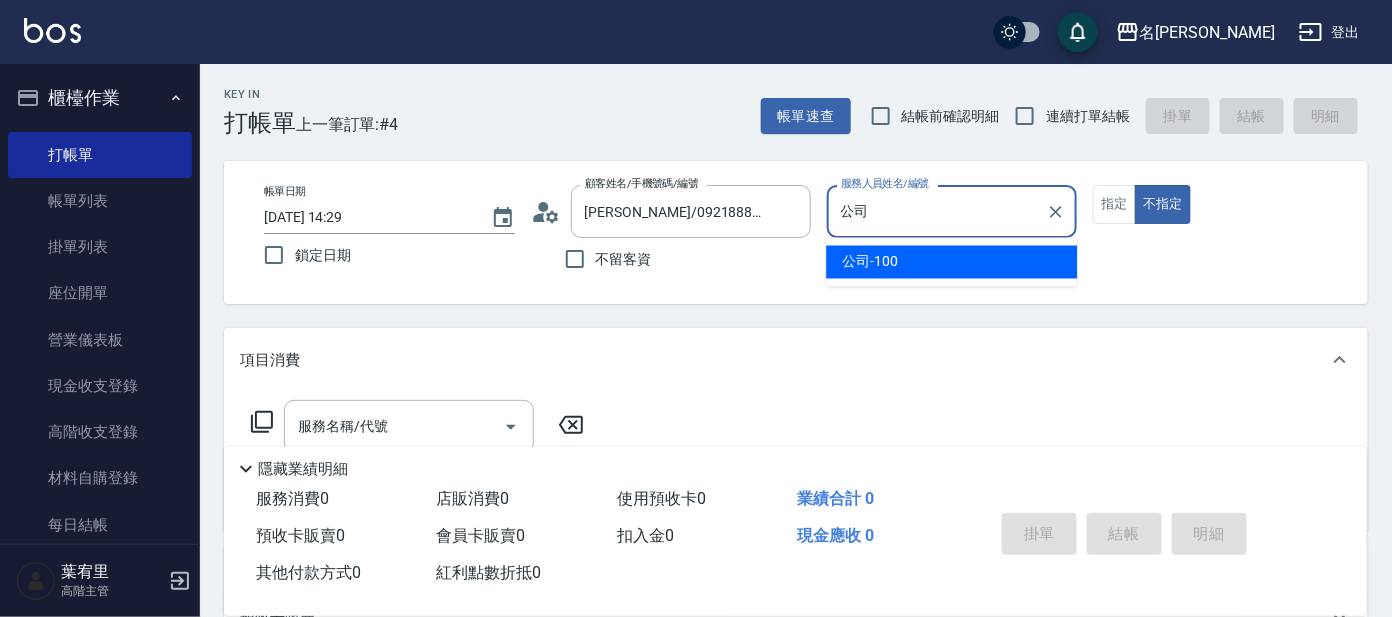 type on "公" 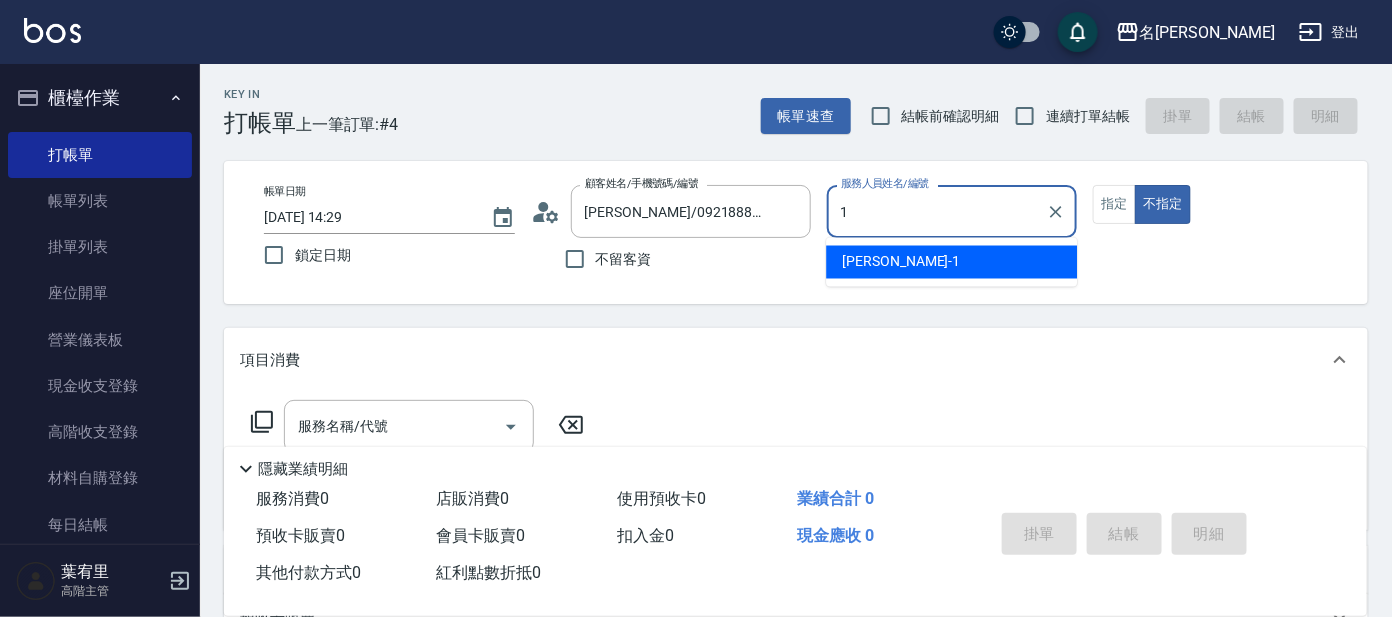 type on "宥里-1" 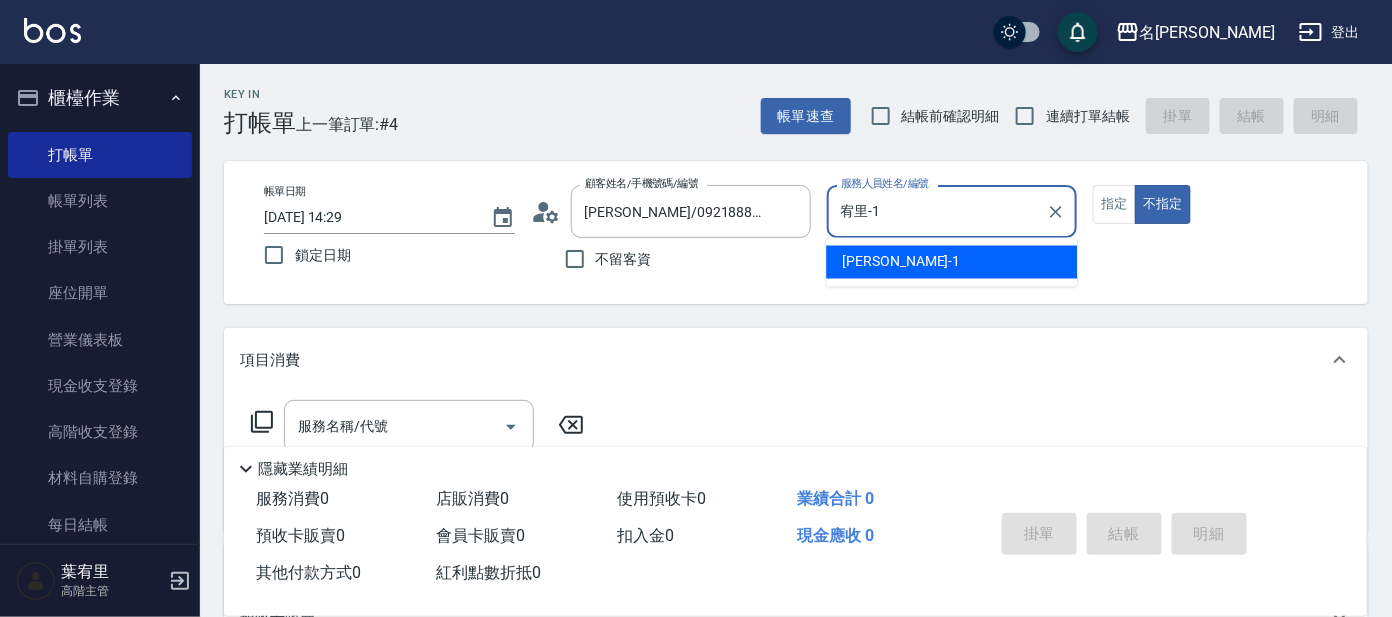 type on "false" 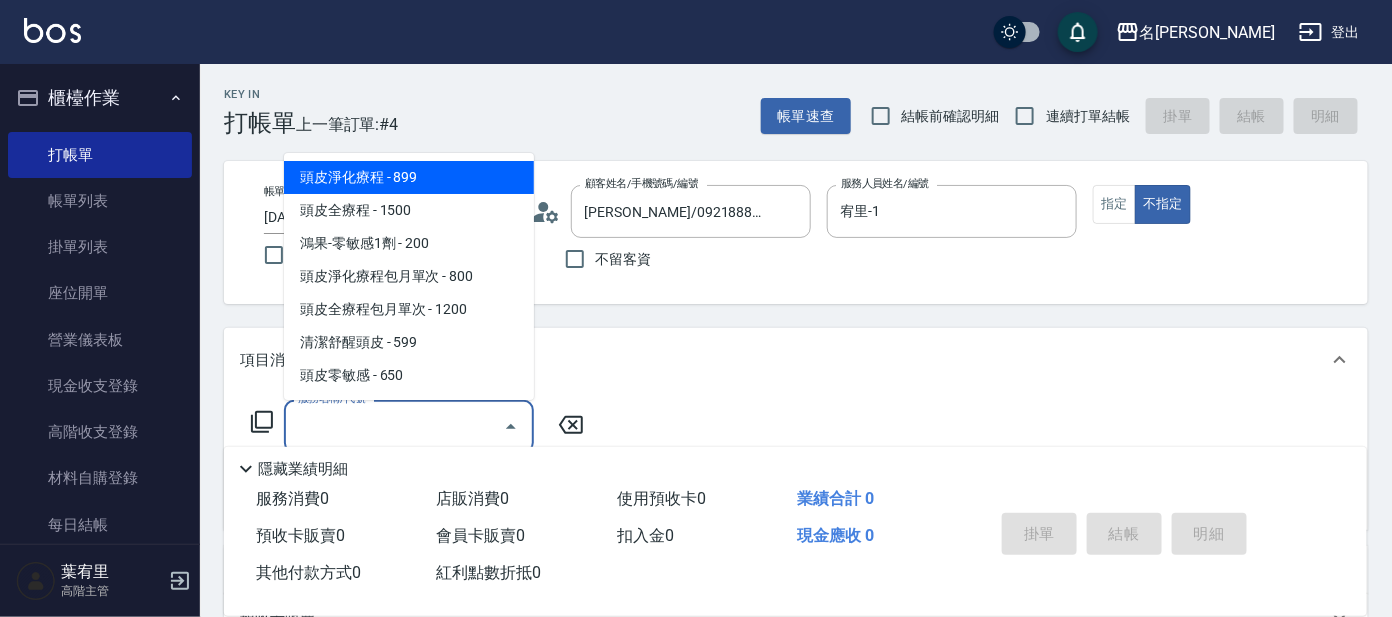 click on "服務名稱/代號" at bounding box center (394, 426) 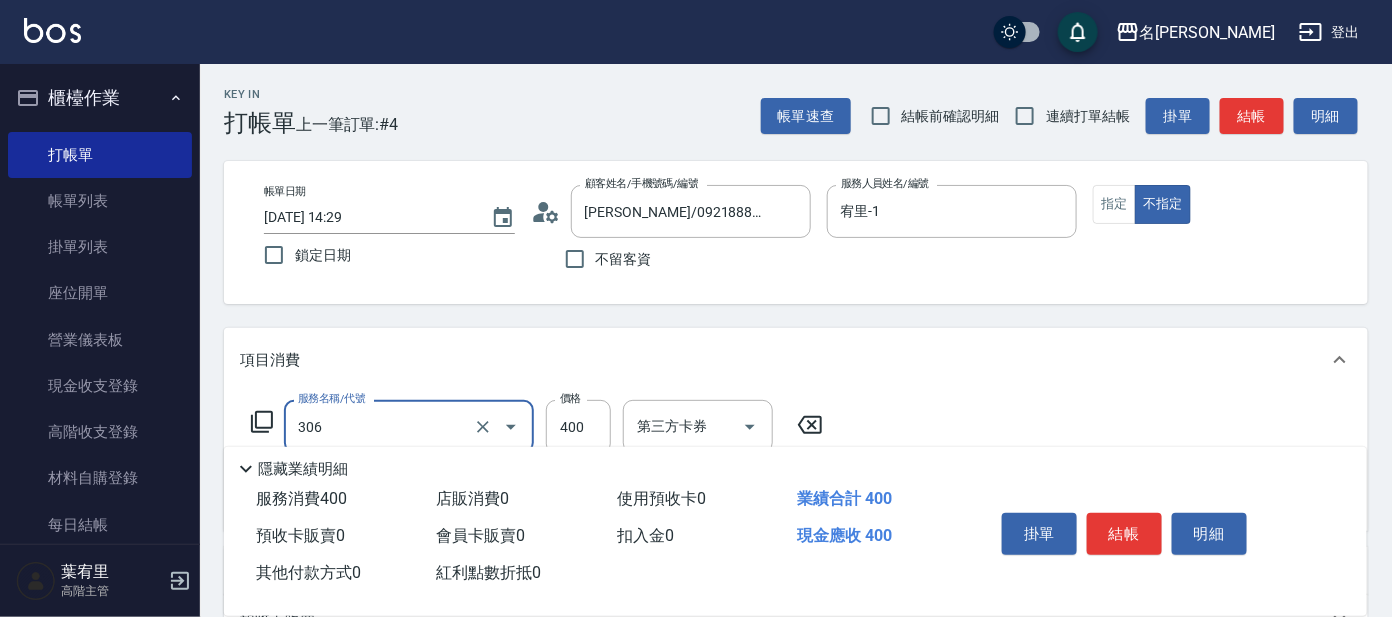 type on "高中(306)" 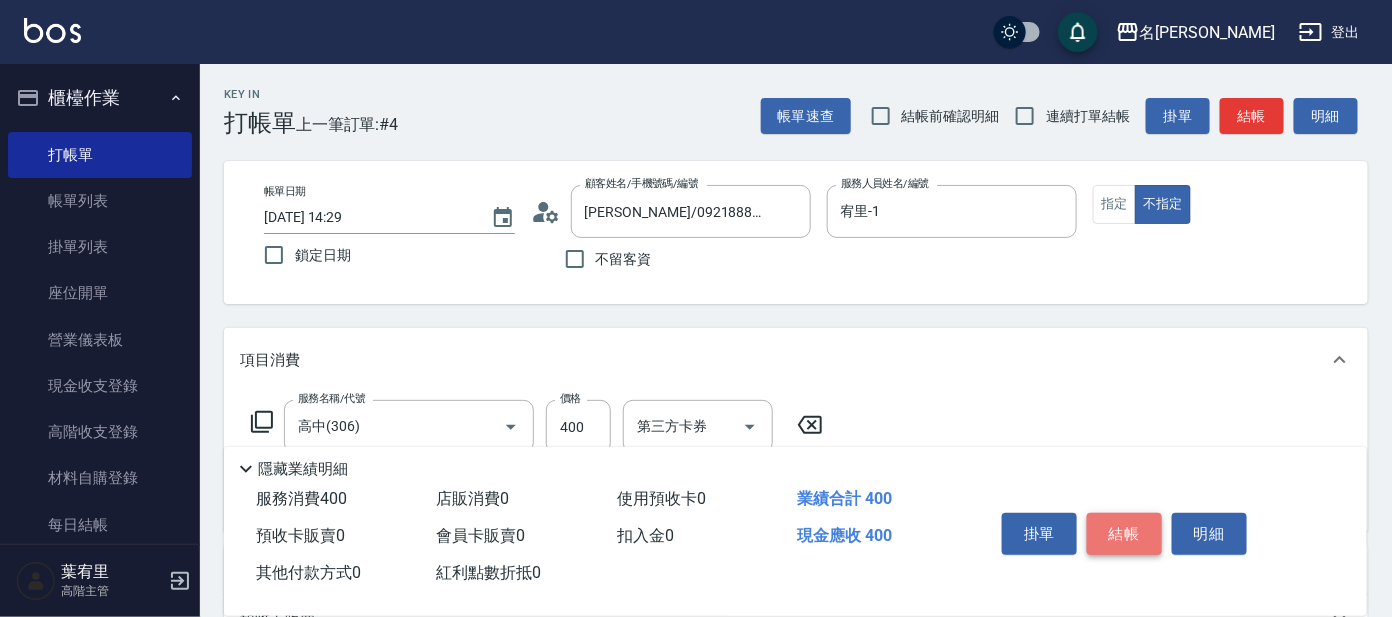 click on "結帳" at bounding box center [1124, 534] 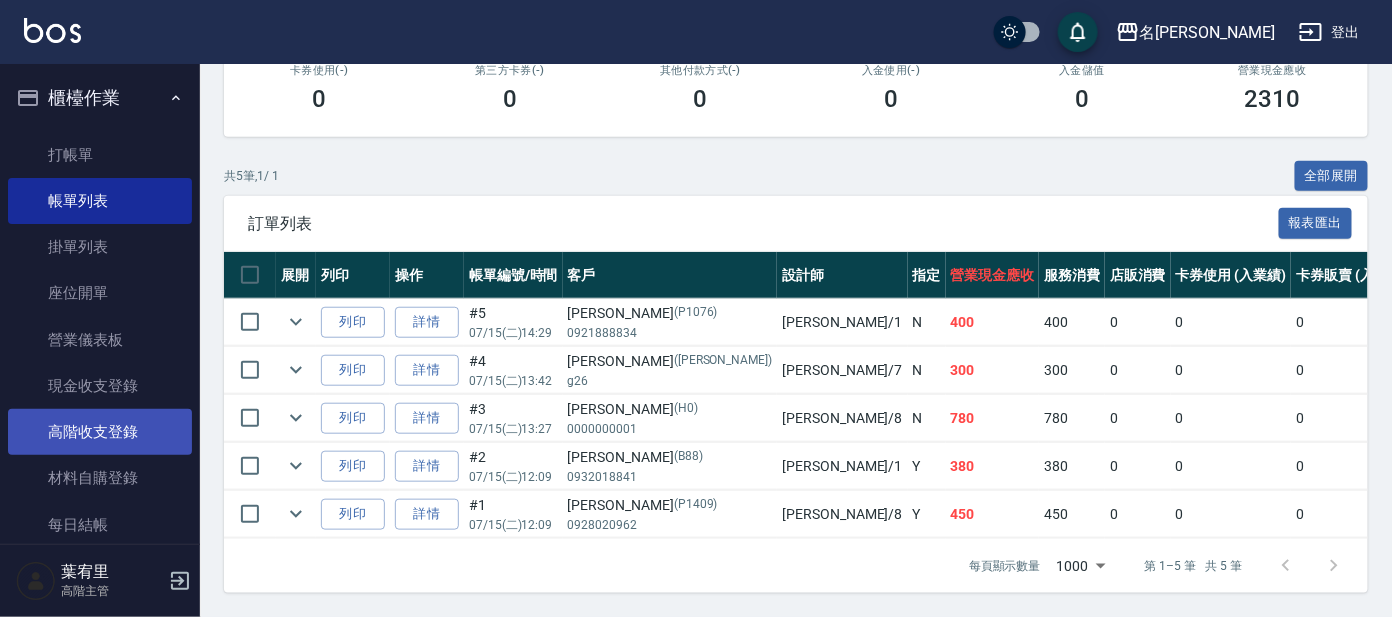scroll, scrollTop: 383, scrollLeft: 0, axis: vertical 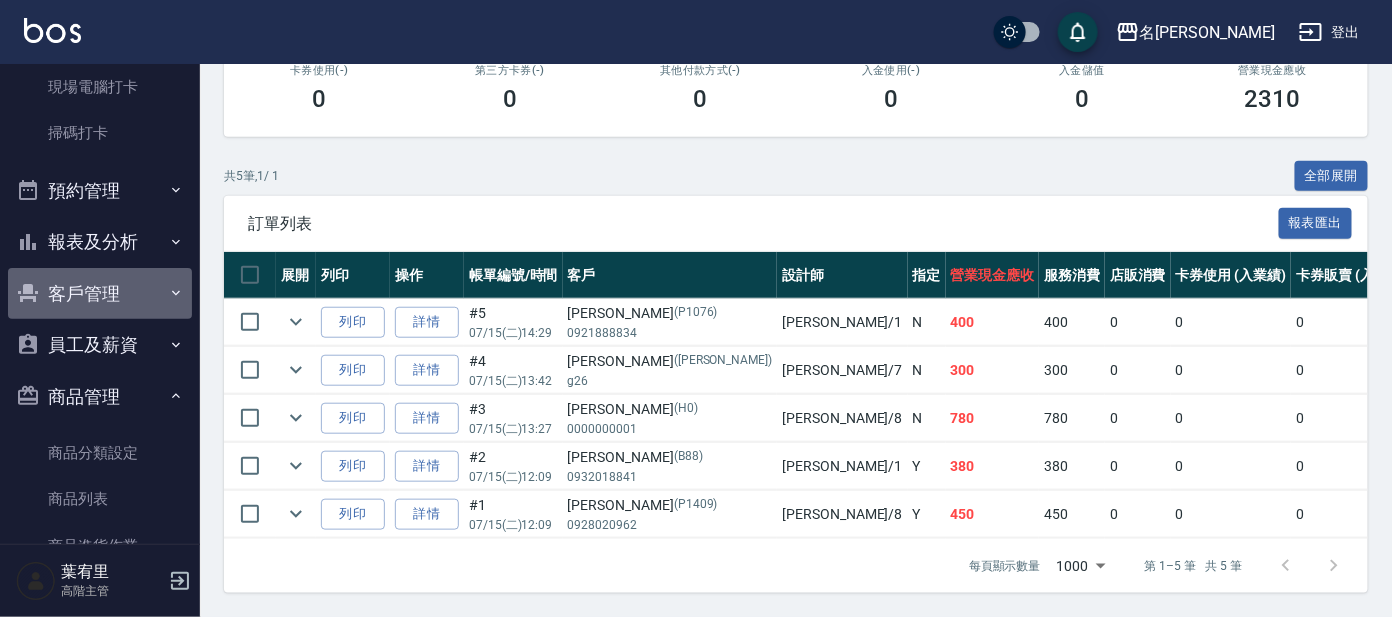 click on "客戶管理" at bounding box center [100, 294] 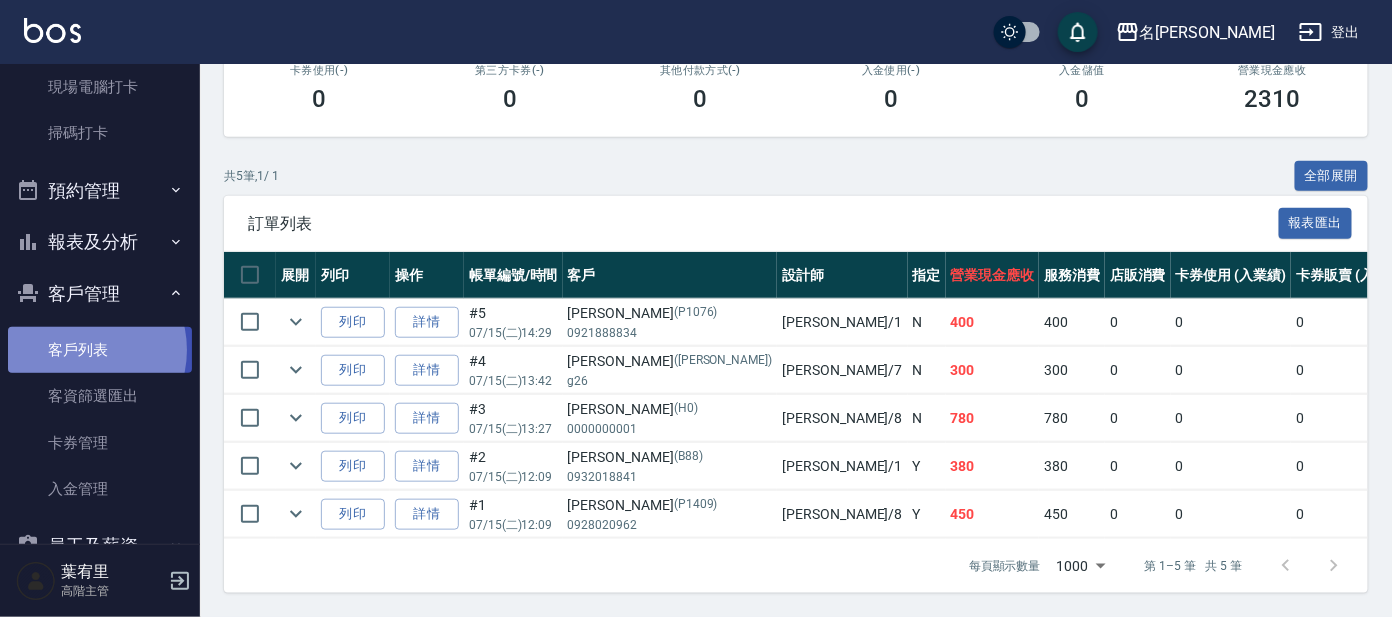 click on "客戶列表" at bounding box center [100, 350] 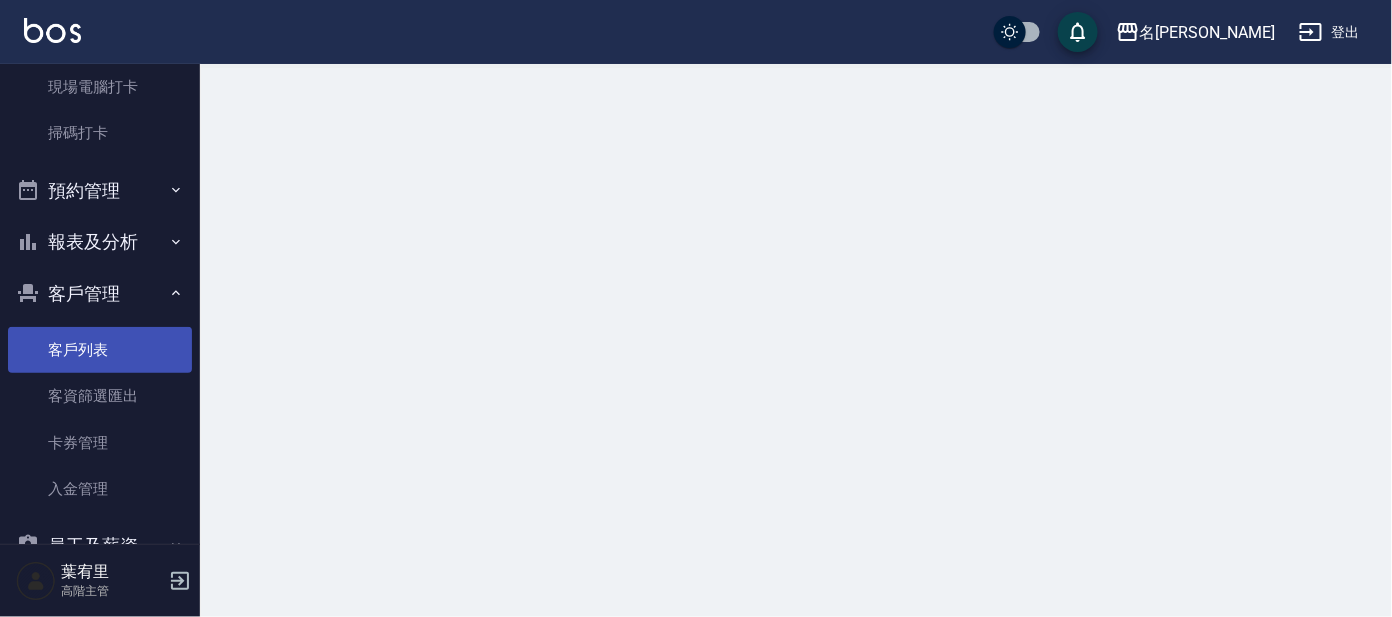 scroll, scrollTop: 0, scrollLeft: 0, axis: both 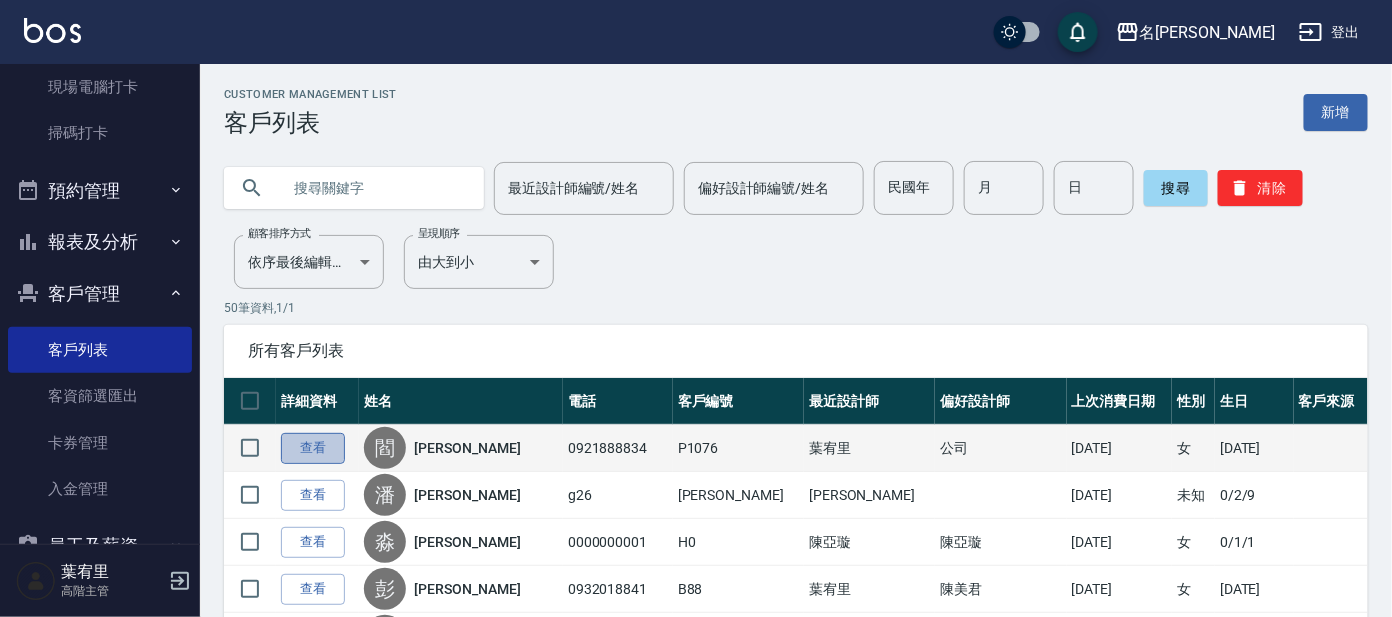 click on "查看" at bounding box center (313, 448) 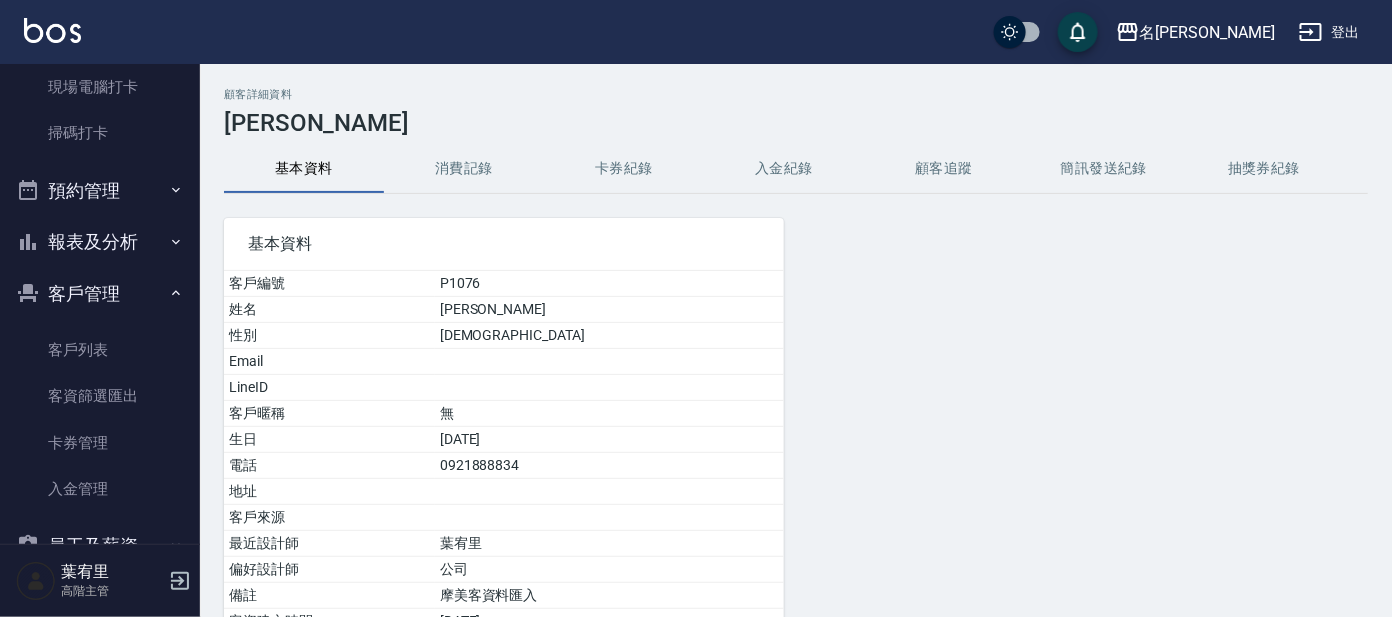 click on "消費記錄" at bounding box center (464, 169) 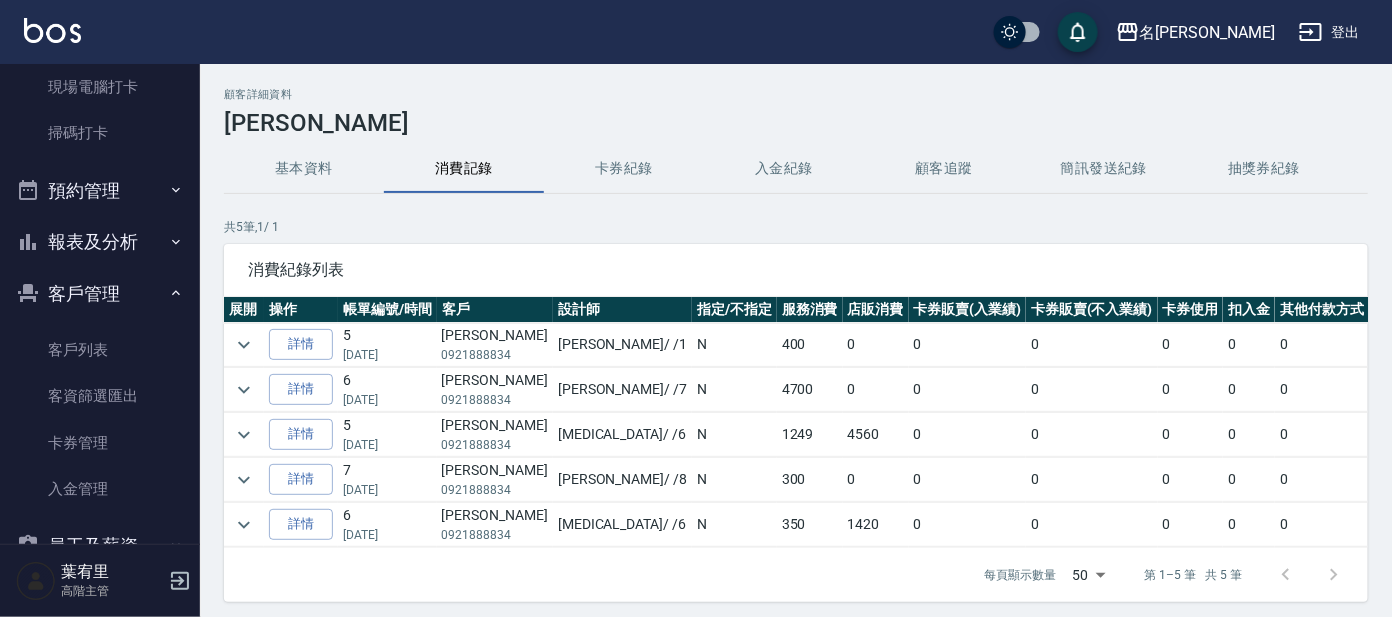 click on "基本資料" at bounding box center [304, 169] 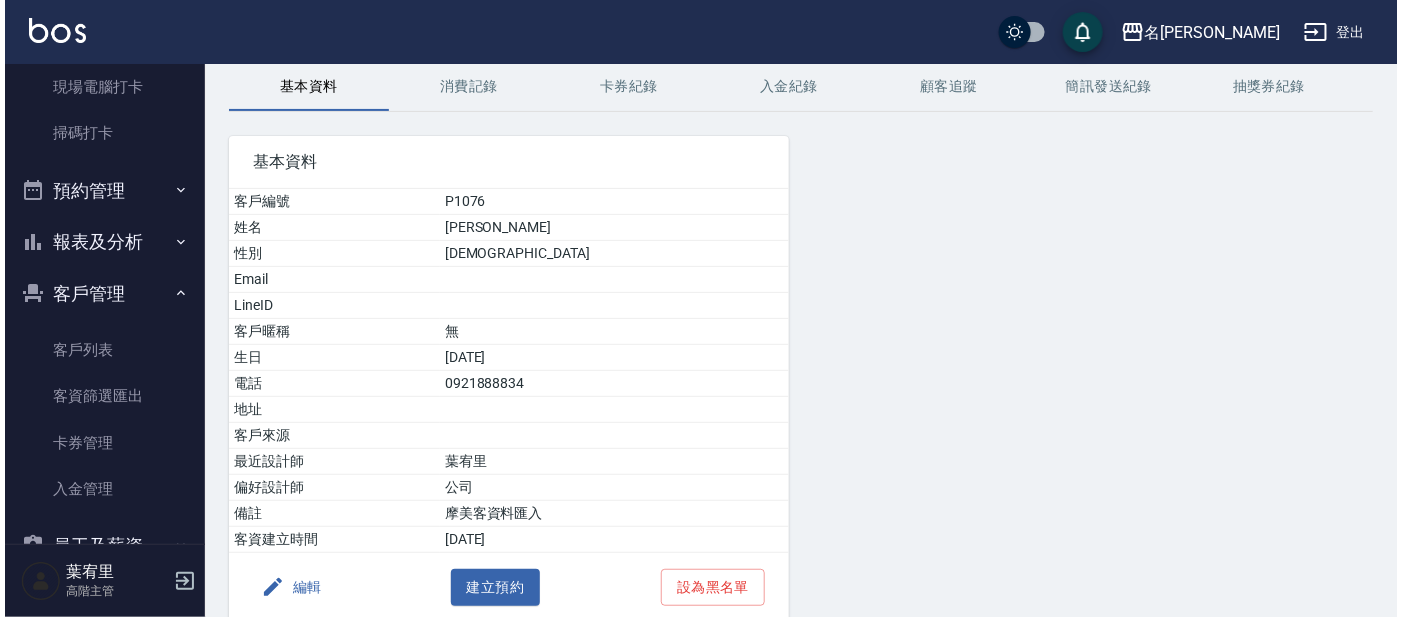 scroll, scrollTop: 170, scrollLeft: 0, axis: vertical 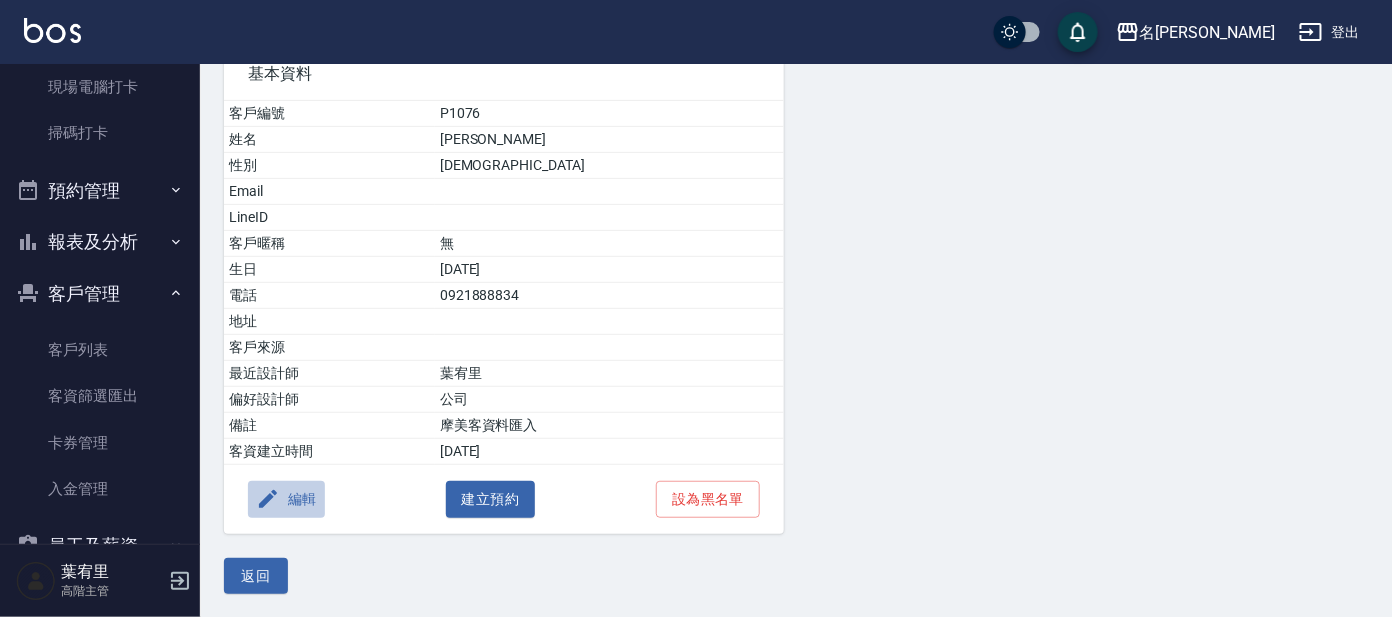 click on "編輯" at bounding box center (286, 499) 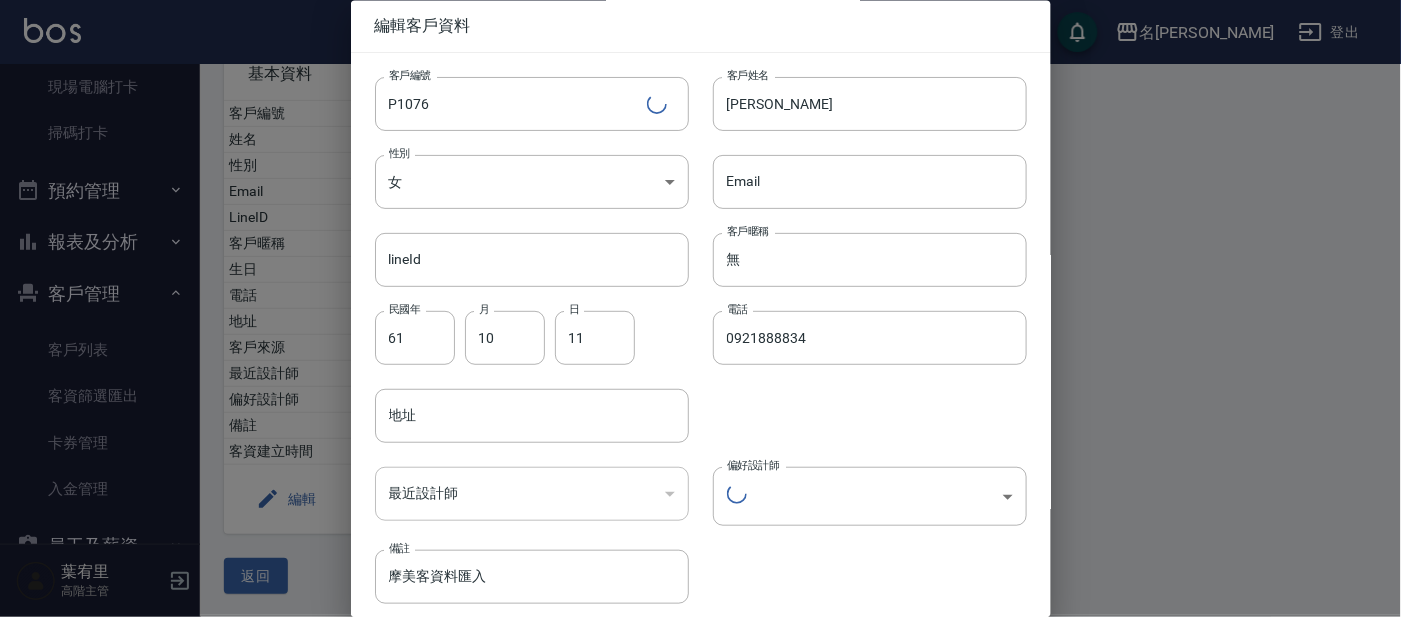 type 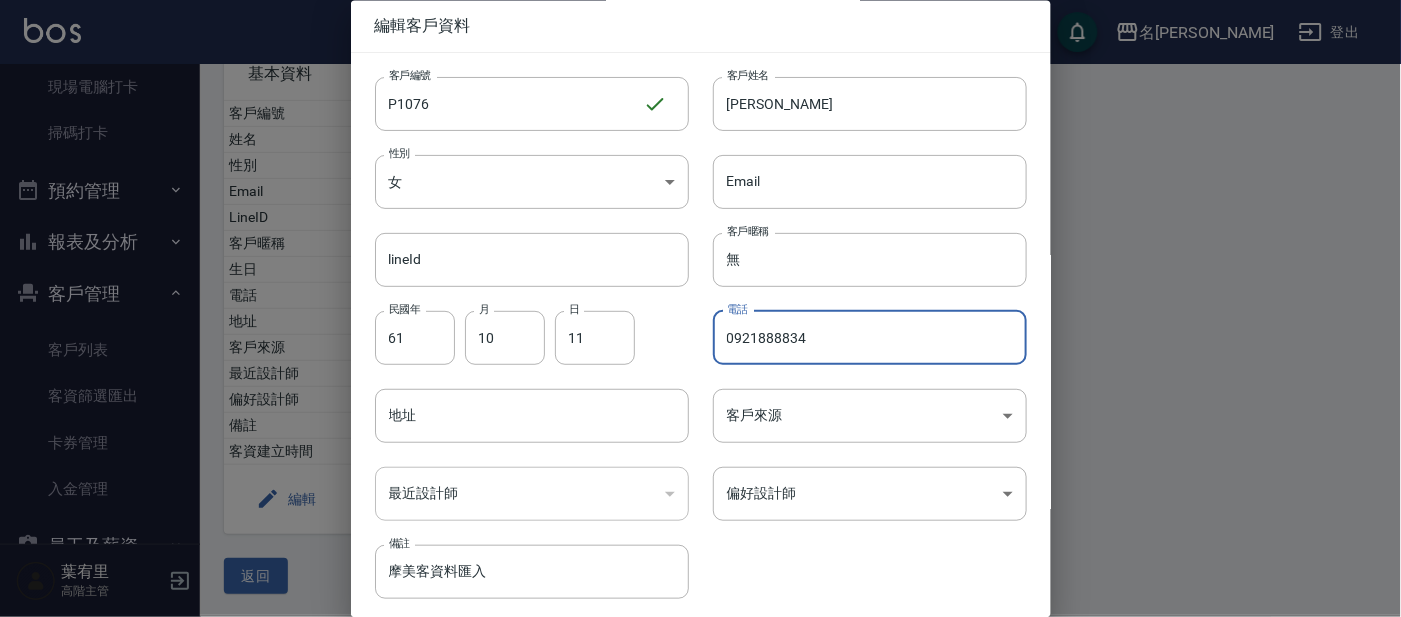 click on "0921888834" at bounding box center (870, 338) 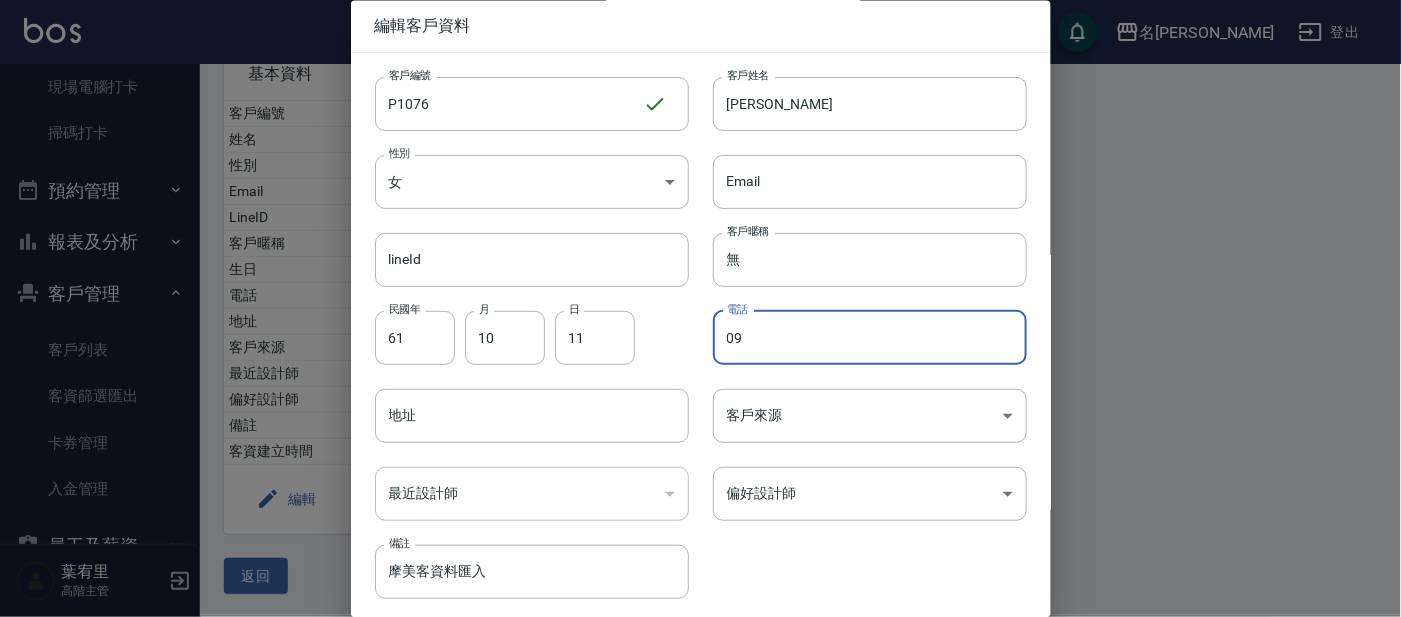 type on "0" 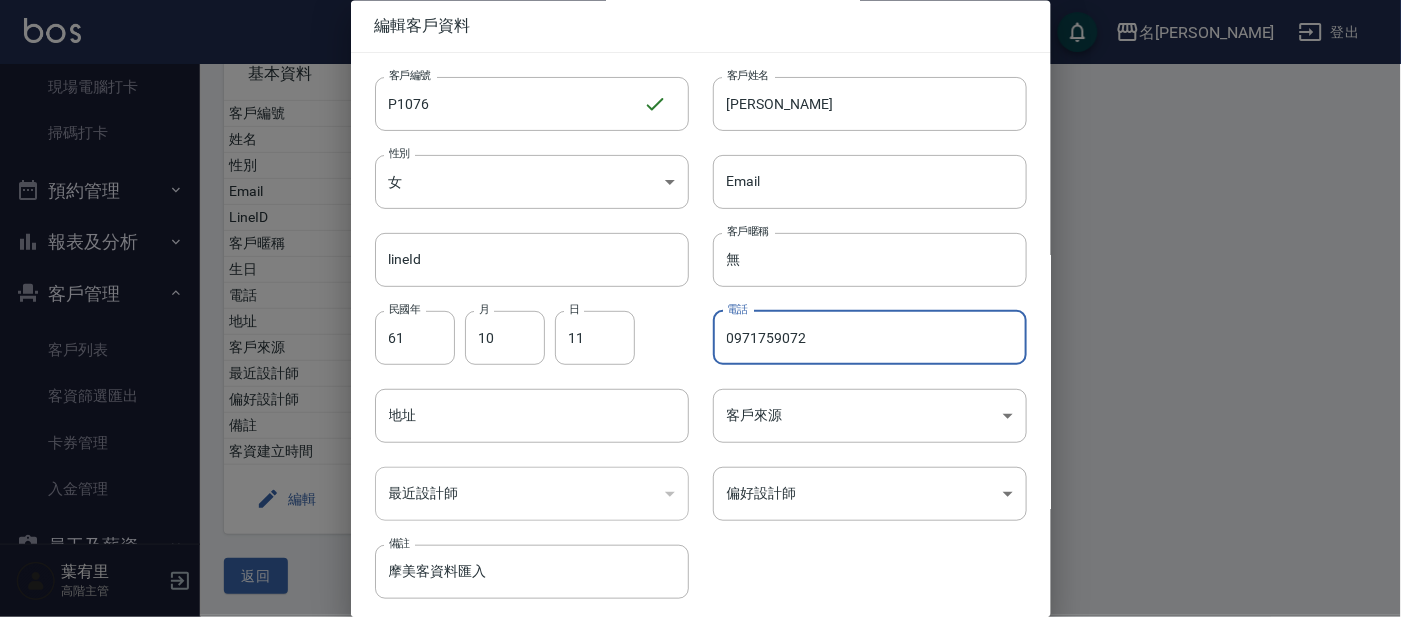 type on "0971759072" 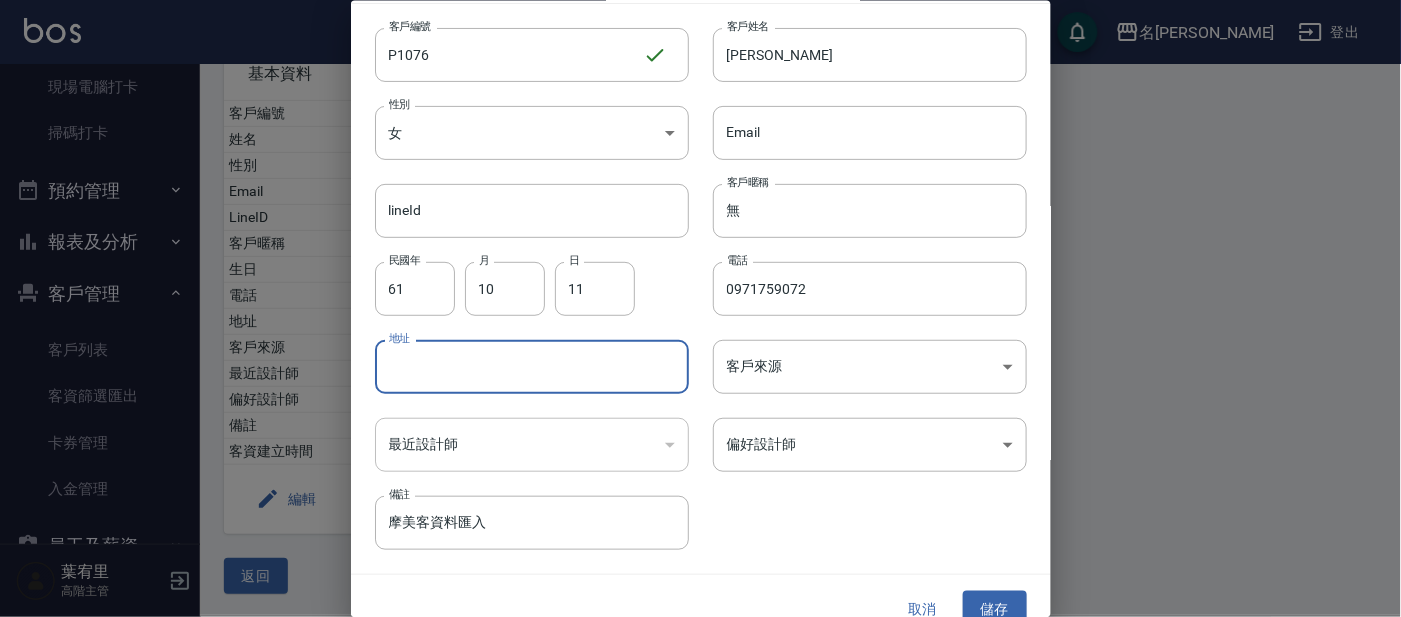 scroll, scrollTop: 75, scrollLeft: 0, axis: vertical 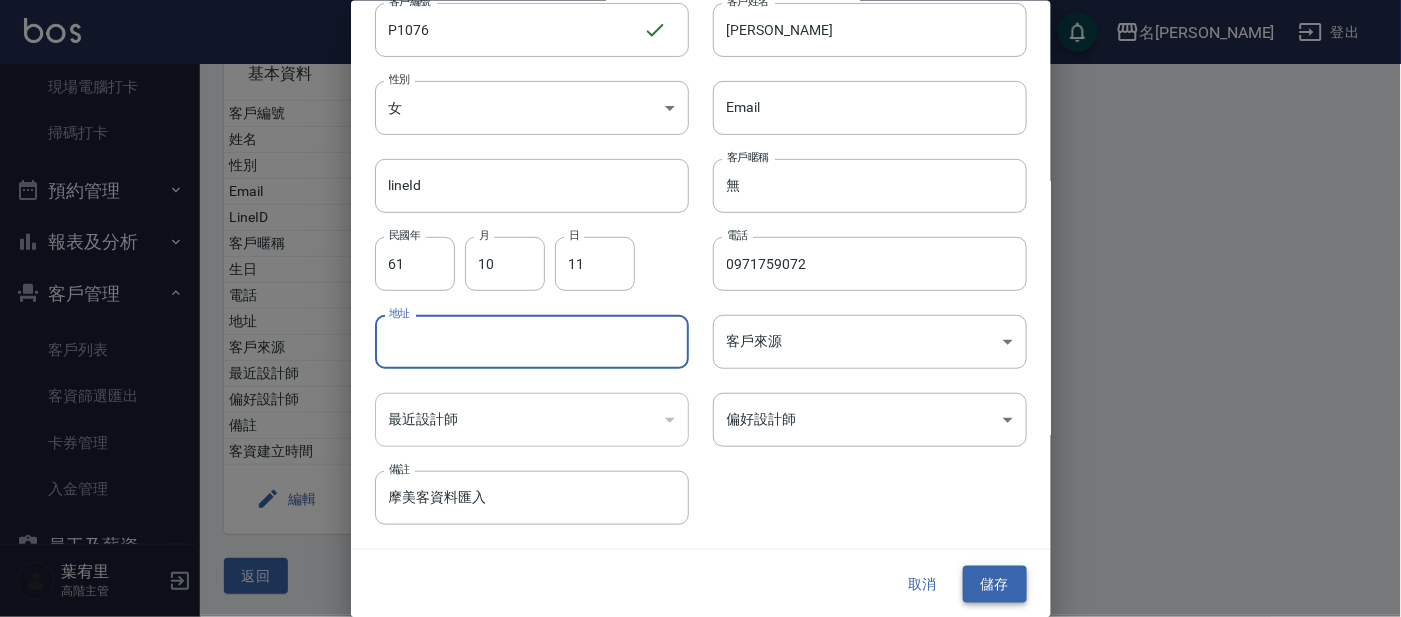 click on "儲存" at bounding box center (995, 584) 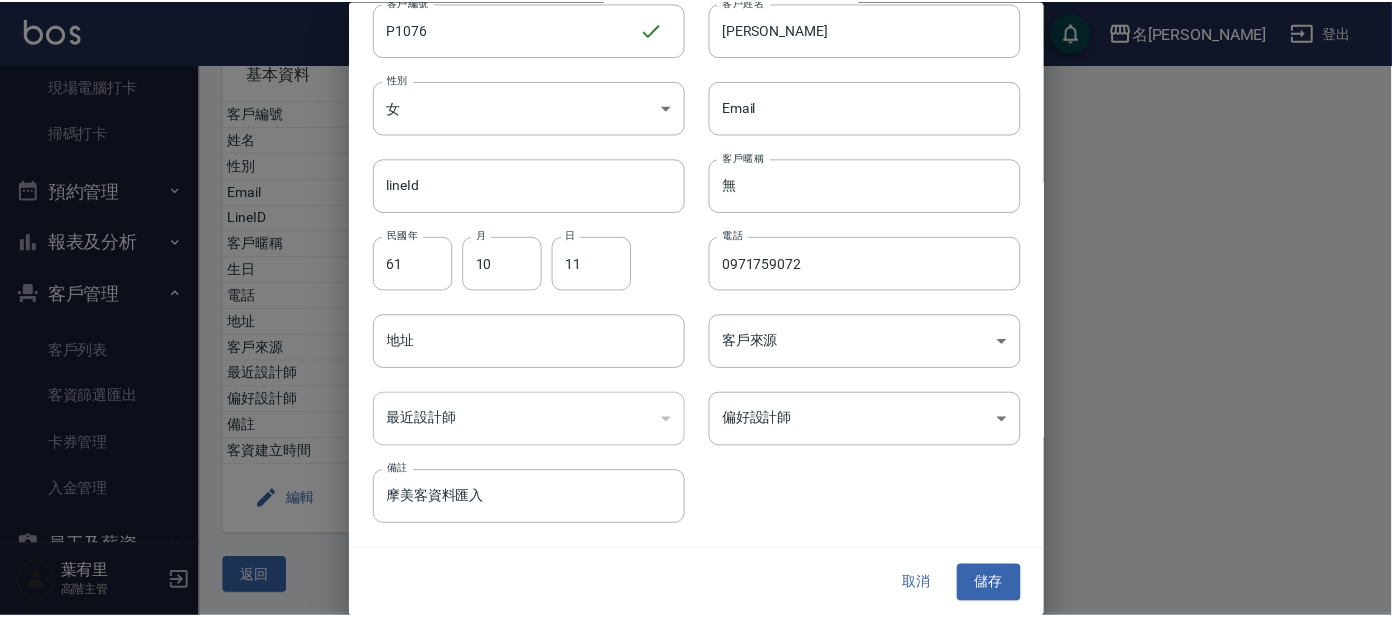 scroll, scrollTop: 0, scrollLeft: 0, axis: both 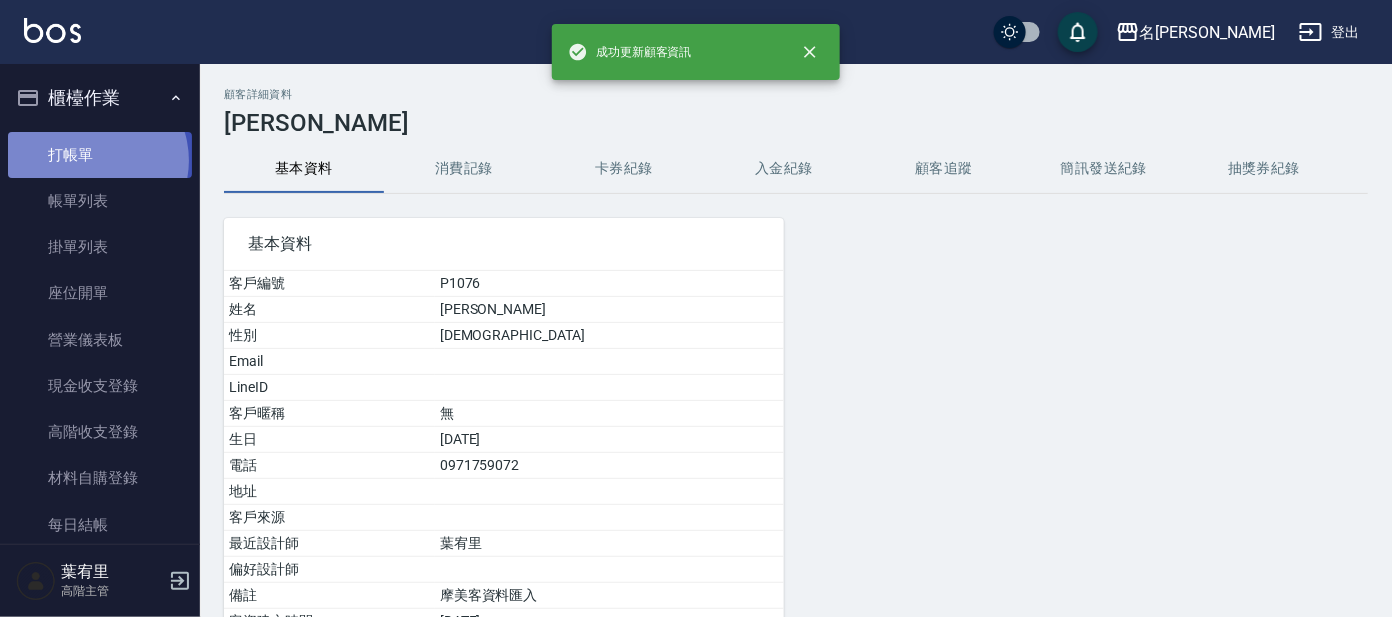 click on "打帳單" at bounding box center [100, 155] 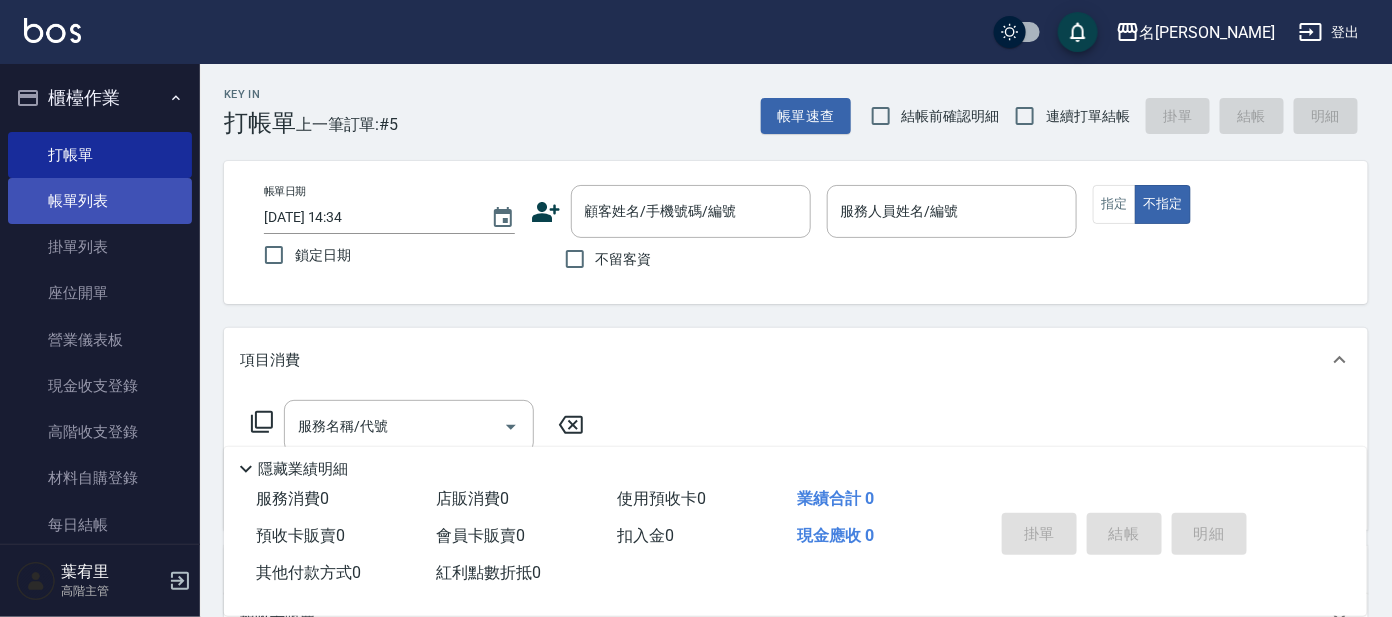 click on "帳單列表" at bounding box center (100, 201) 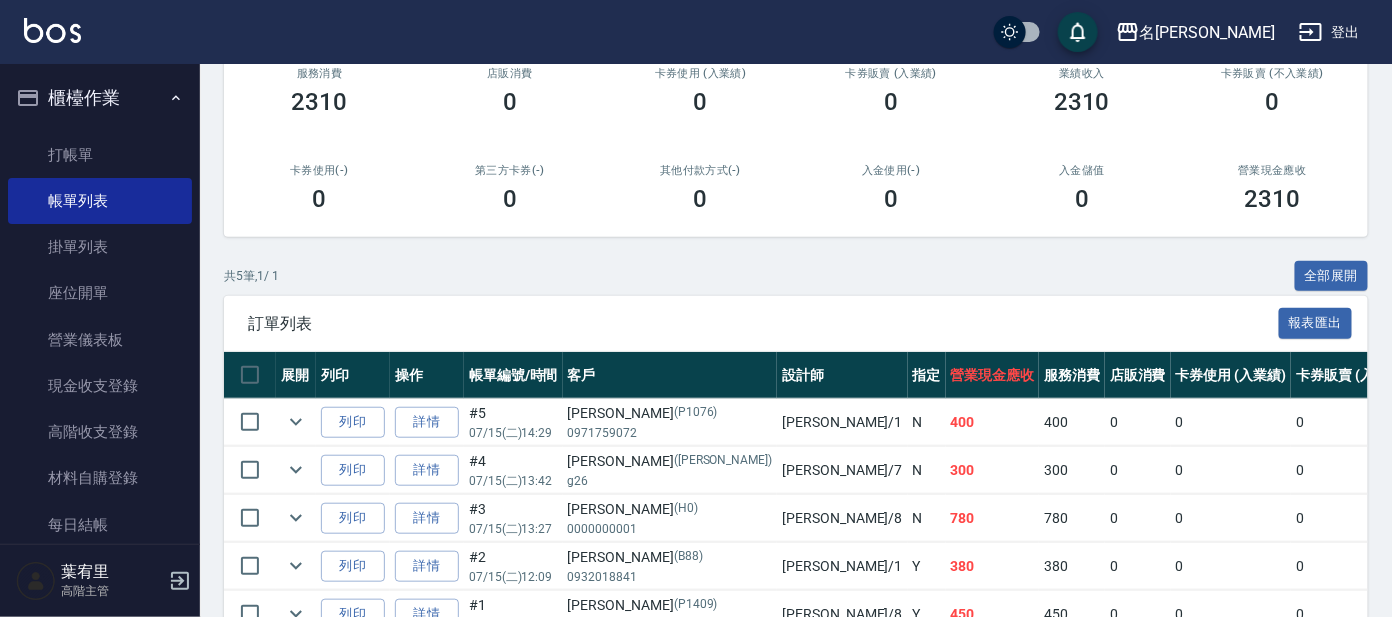scroll, scrollTop: 383, scrollLeft: 0, axis: vertical 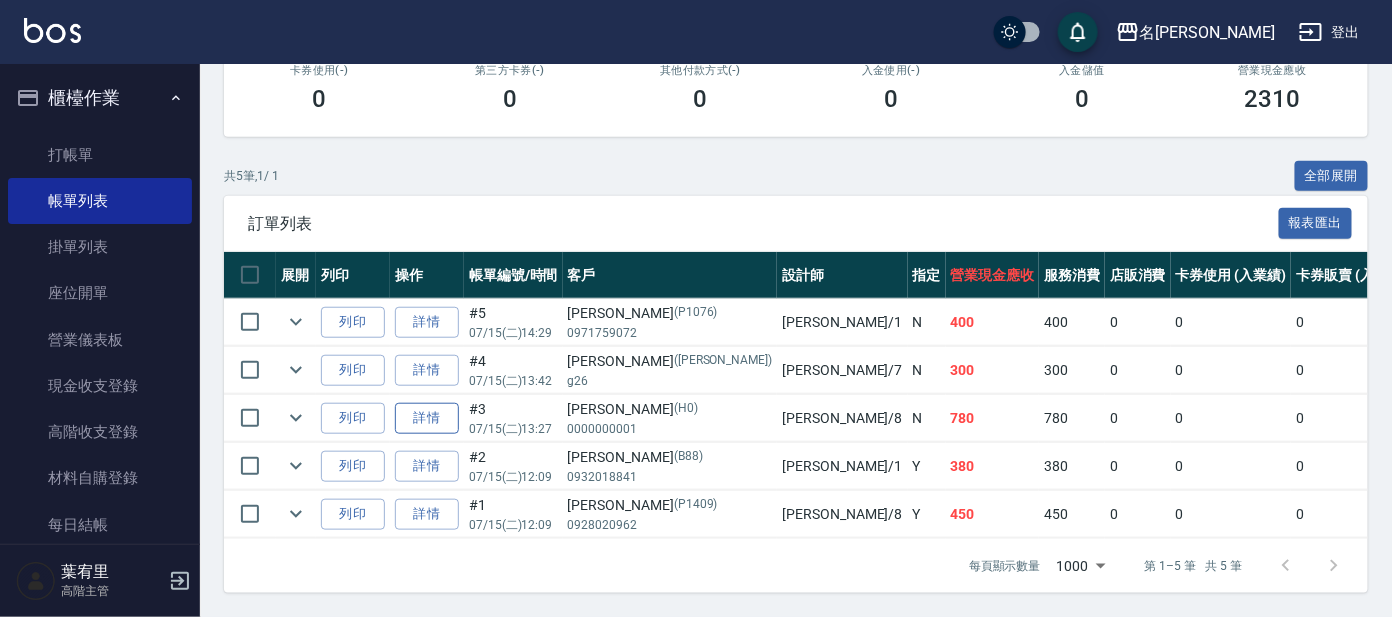 click on "詳情" at bounding box center (427, 418) 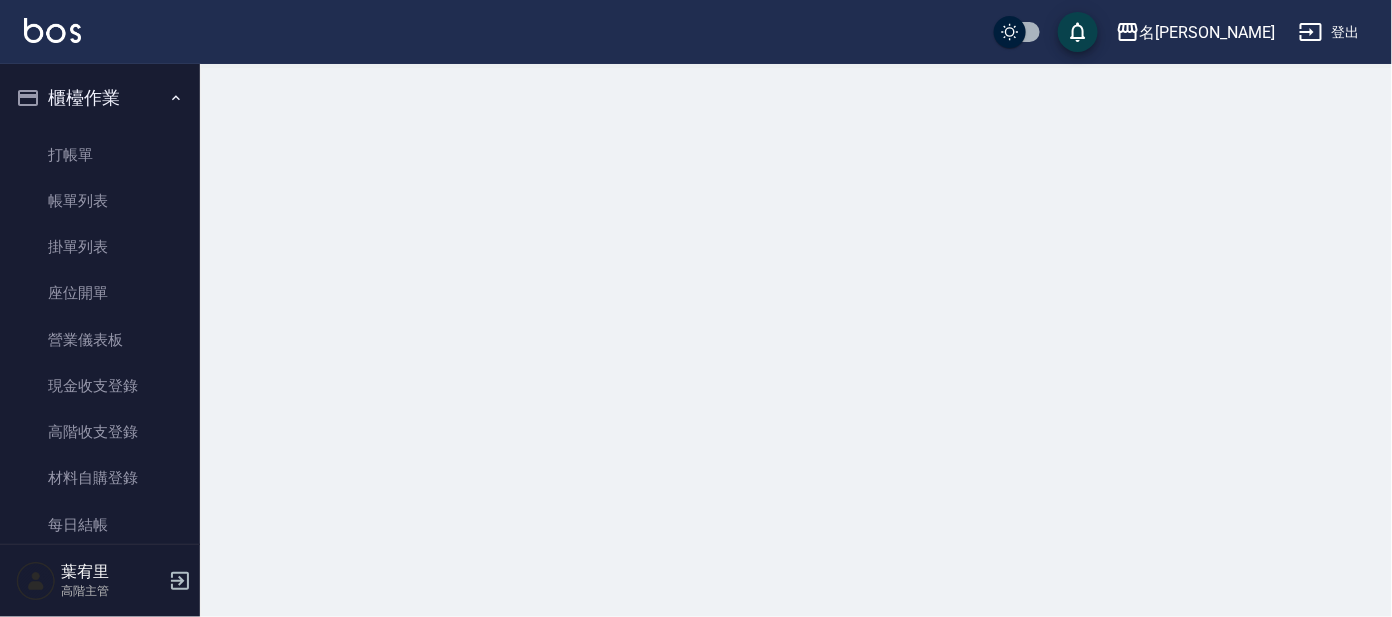 scroll, scrollTop: 0, scrollLeft: 0, axis: both 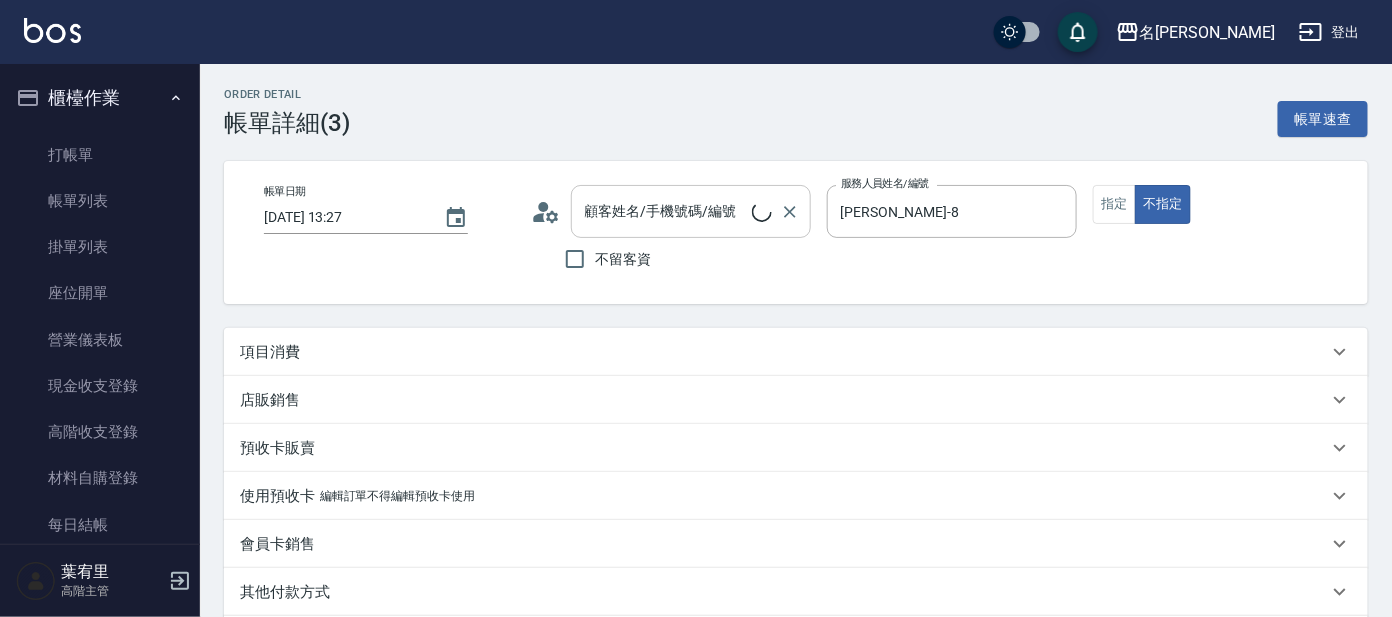 type on "[DATE] 13:27" 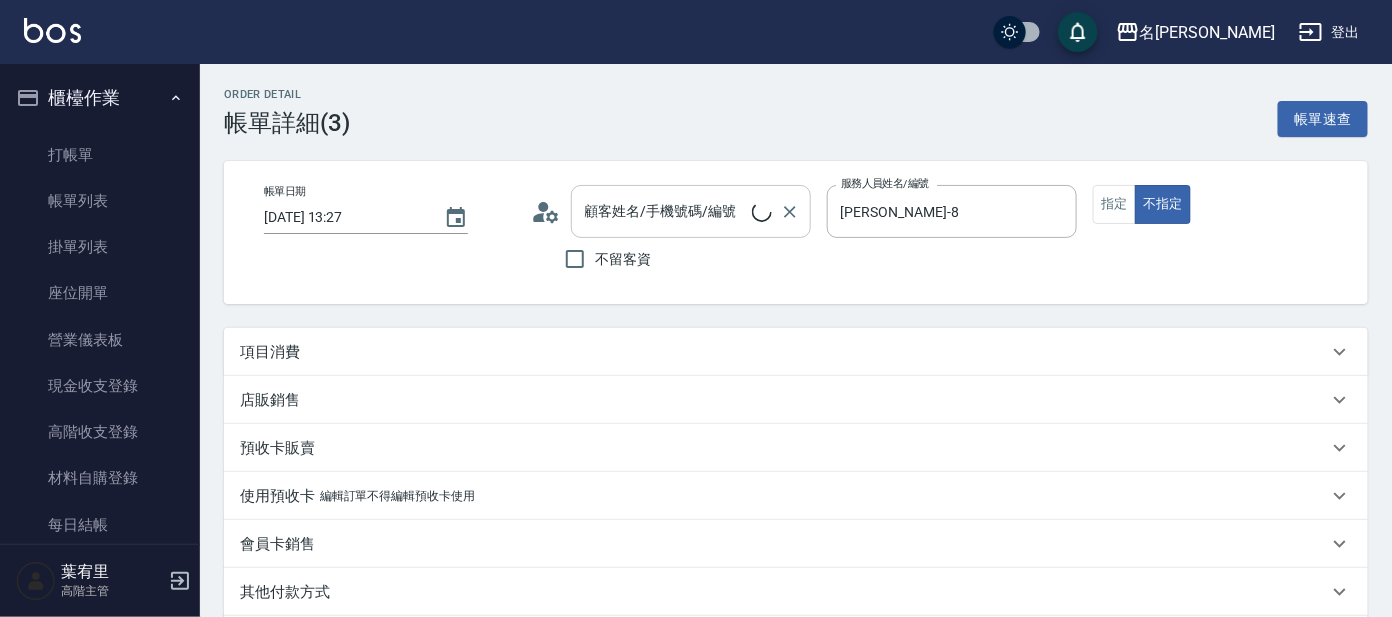 type on "[PERSON_NAME]-8" 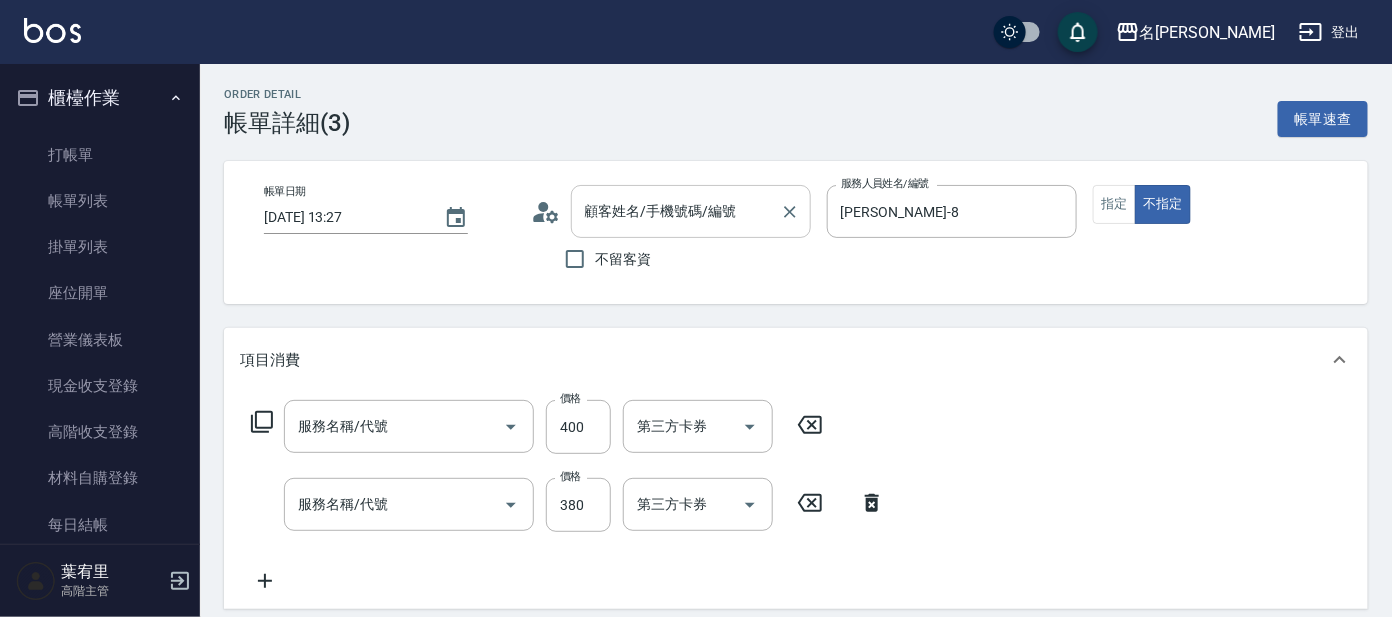 click on "顧客姓名/手機號碼/編號" at bounding box center (676, 211) 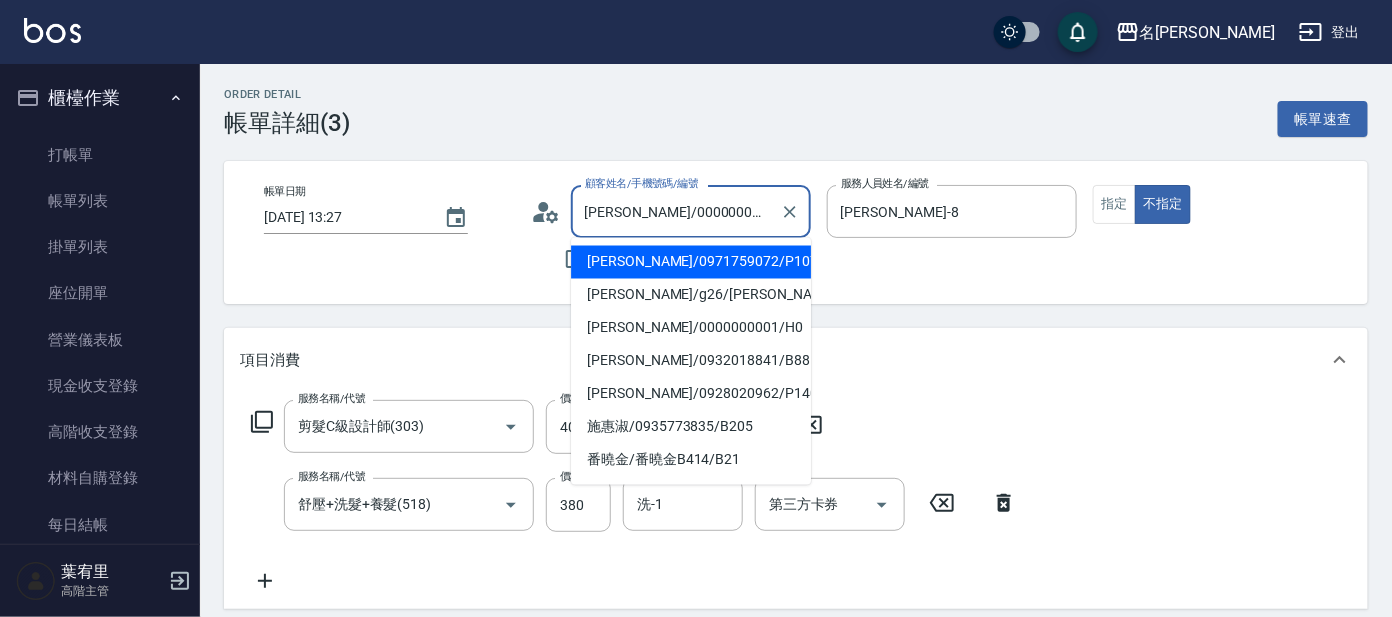 click on "[PERSON_NAME]/0971759072/P1076" at bounding box center [691, 262] 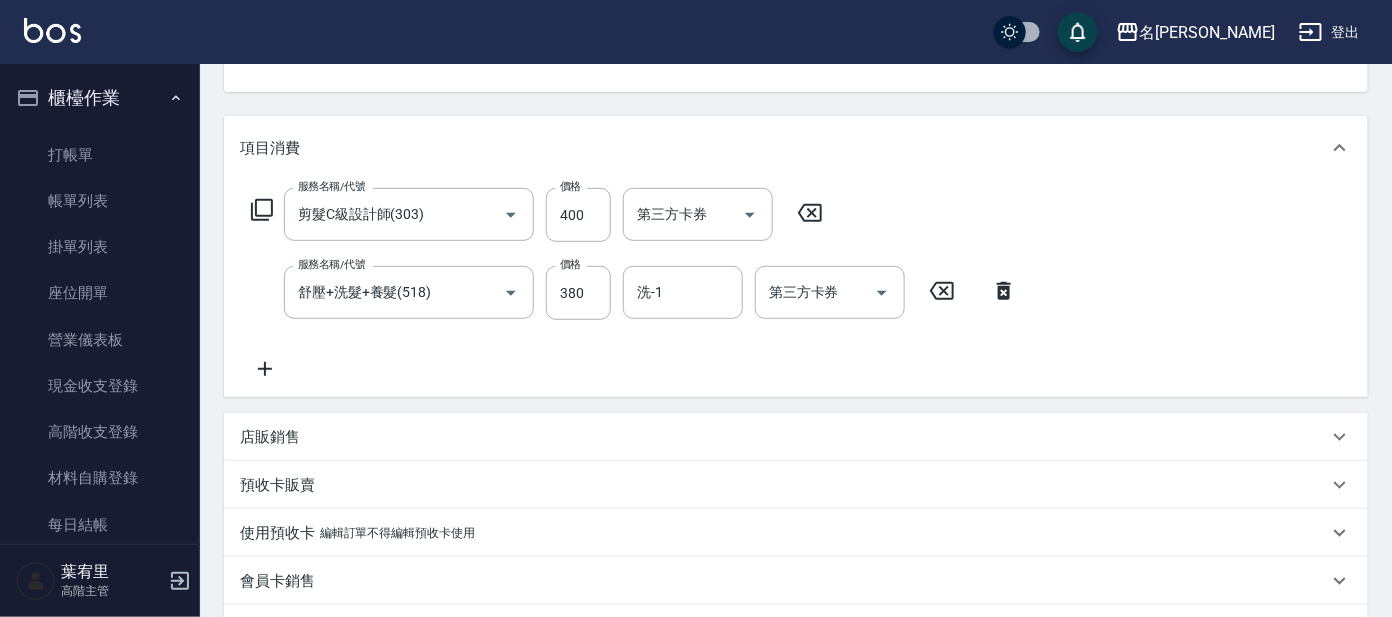 scroll, scrollTop: 374, scrollLeft: 0, axis: vertical 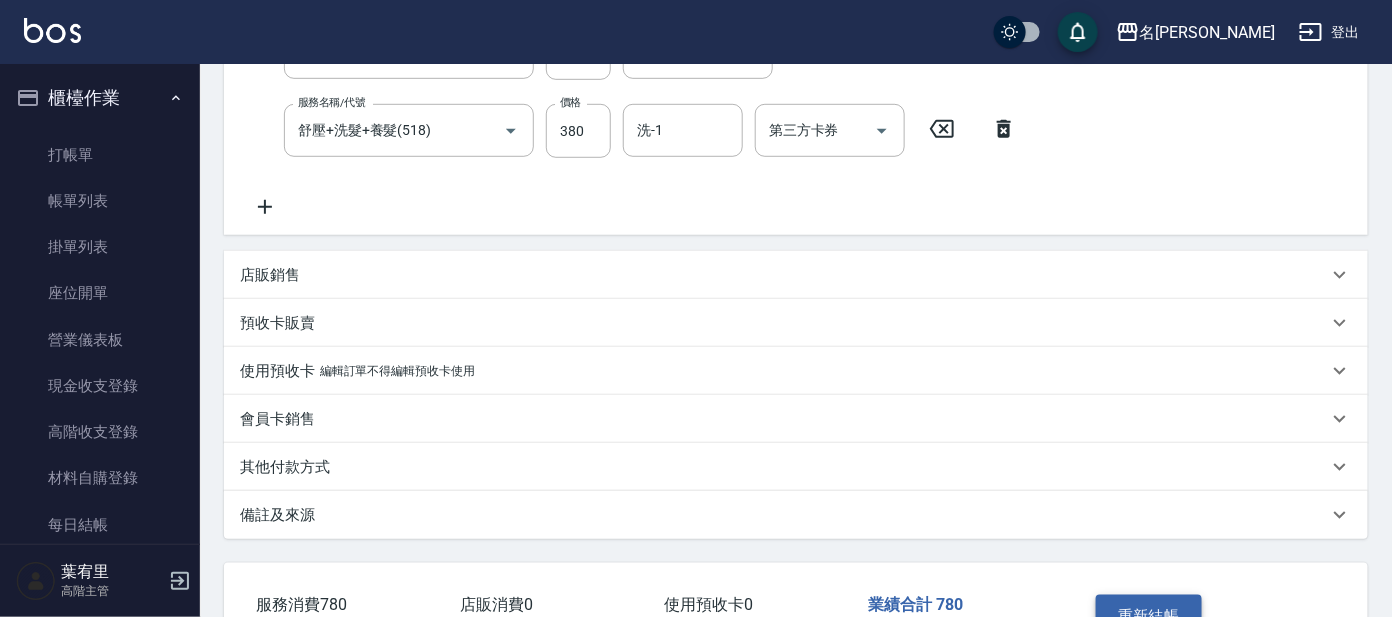 click on "重新結帳" at bounding box center [1149, 616] 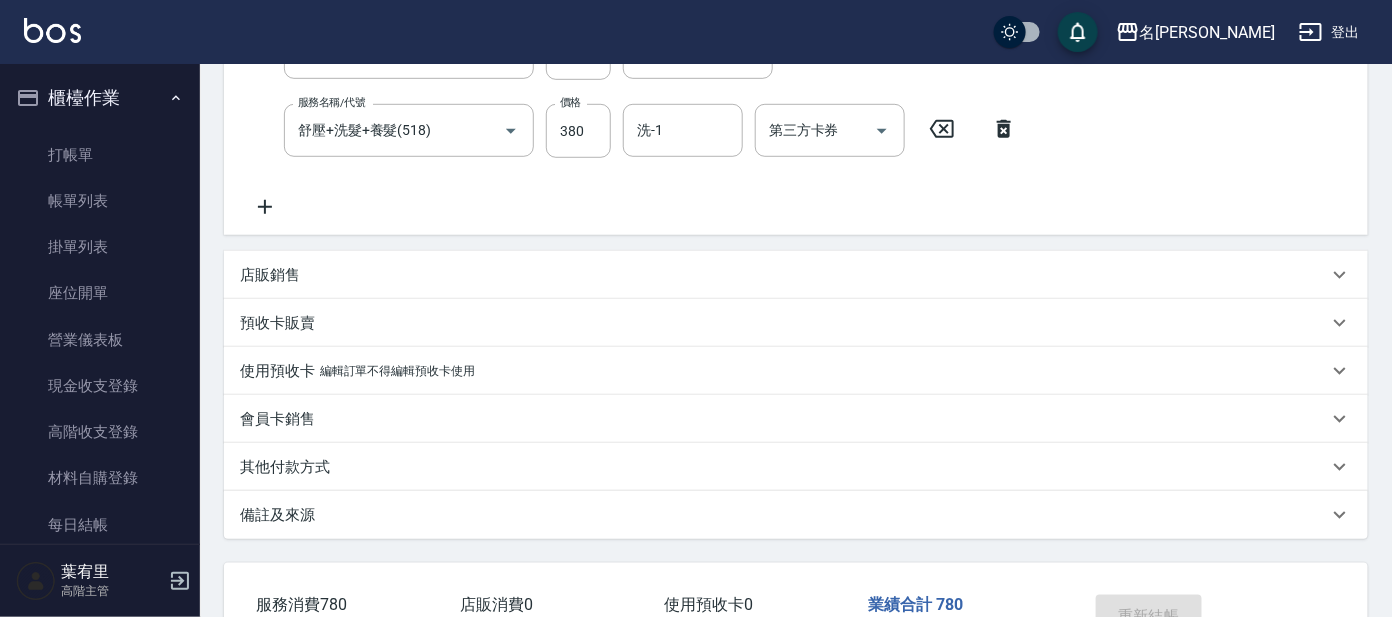 scroll, scrollTop: 0, scrollLeft: 0, axis: both 